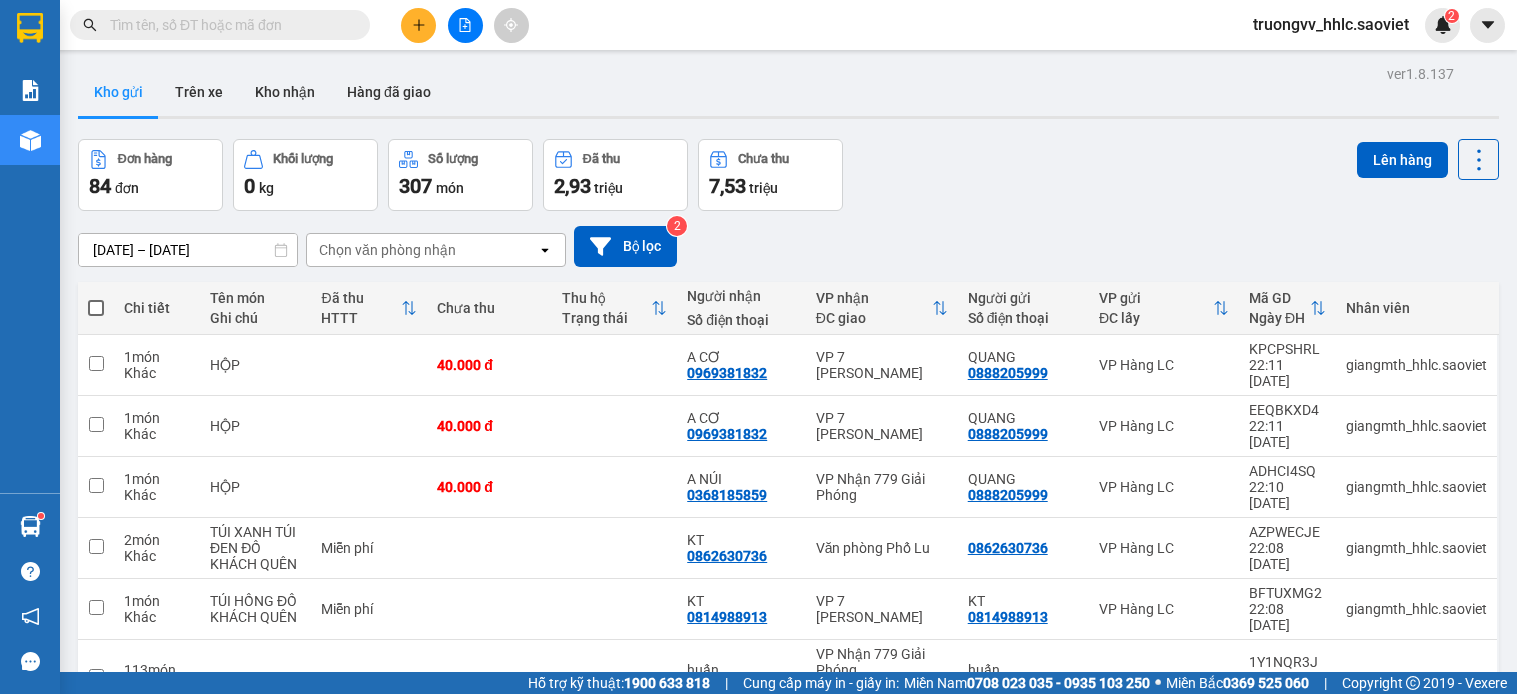 click at bounding box center [465, 25] 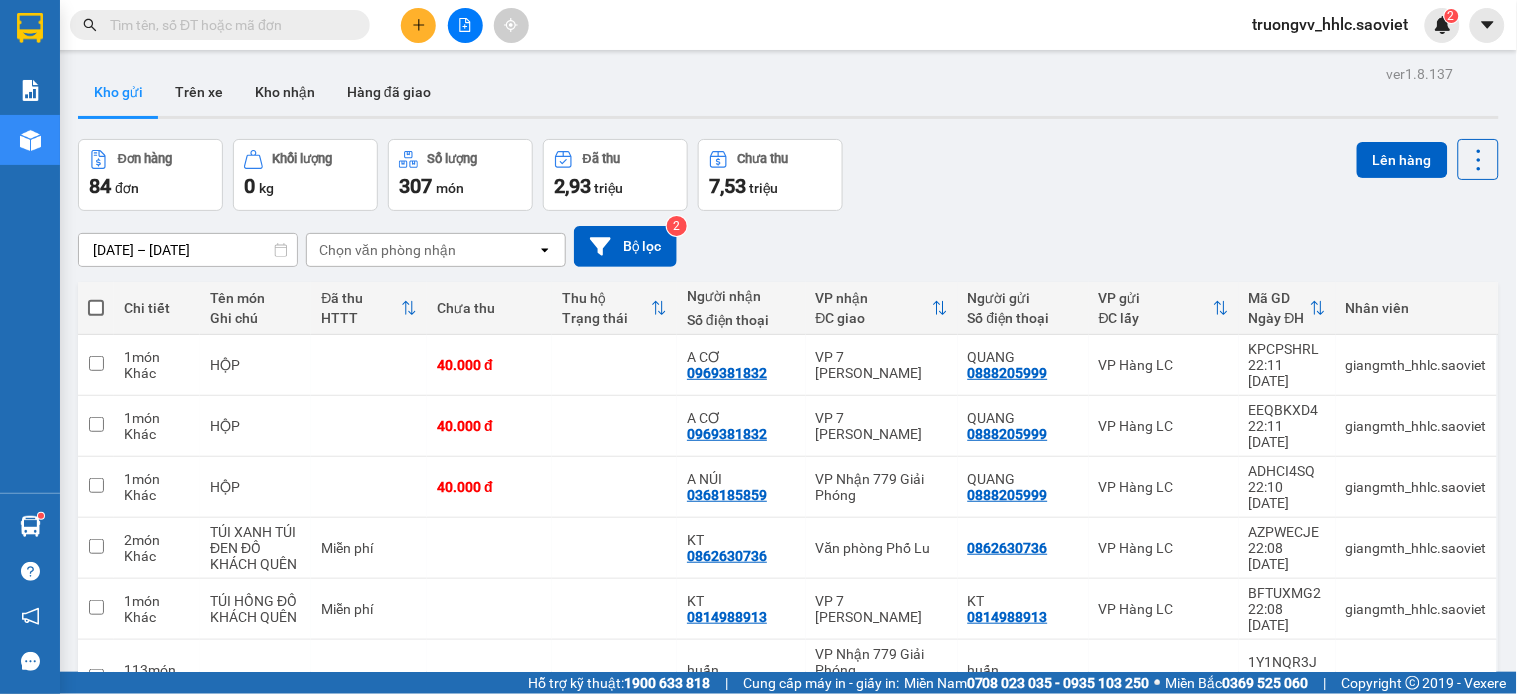 scroll, scrollTop: 2900, scrollLeft: 0, axis: vertical 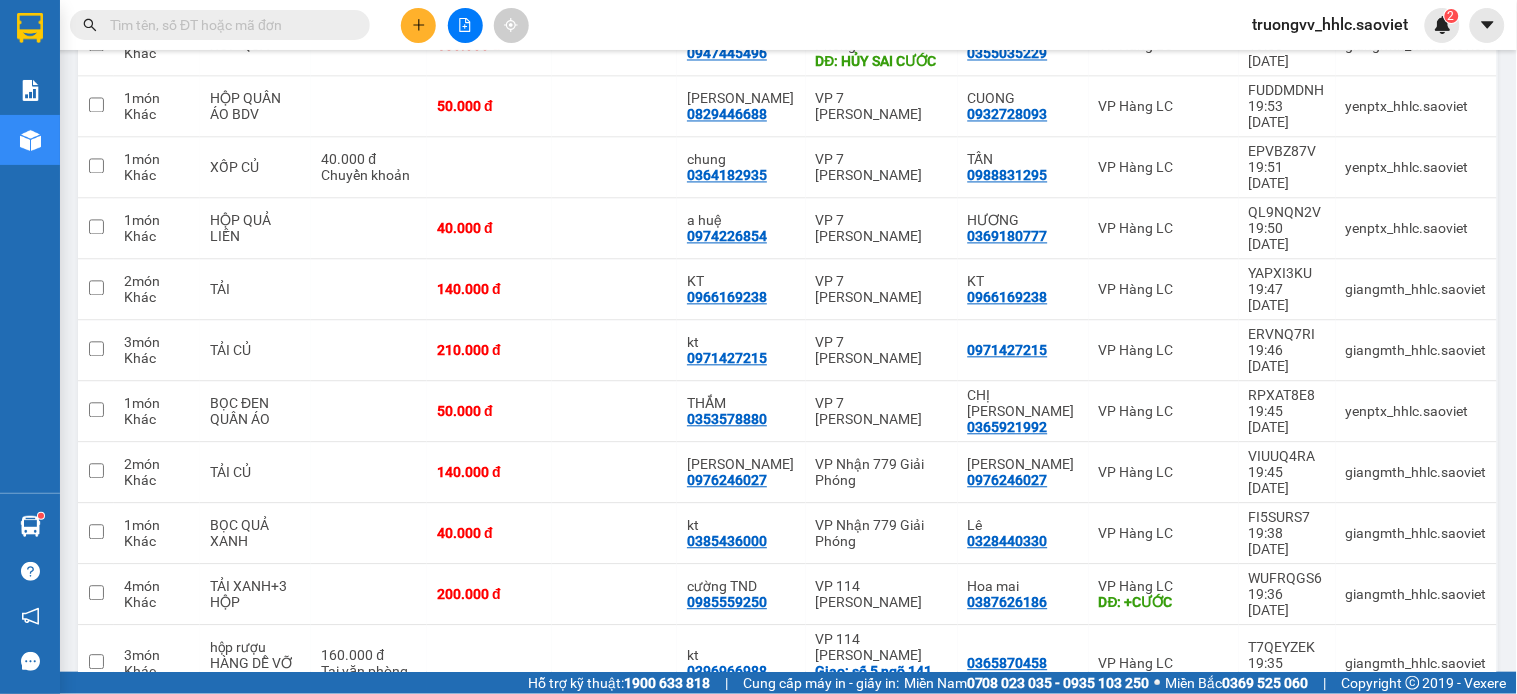 click at bounding box center (465, 25) 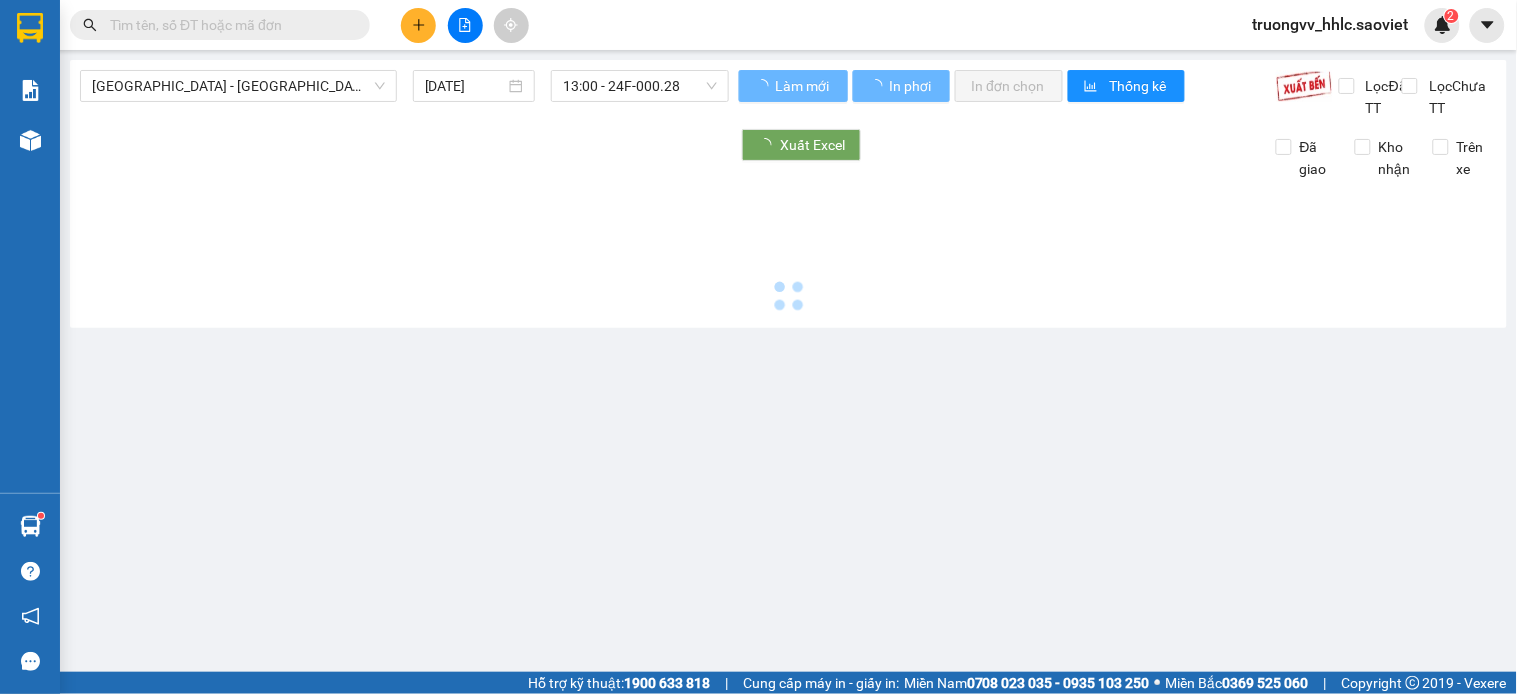 scroll, scrollTop: 0, scrollLeft: 0, axis: both 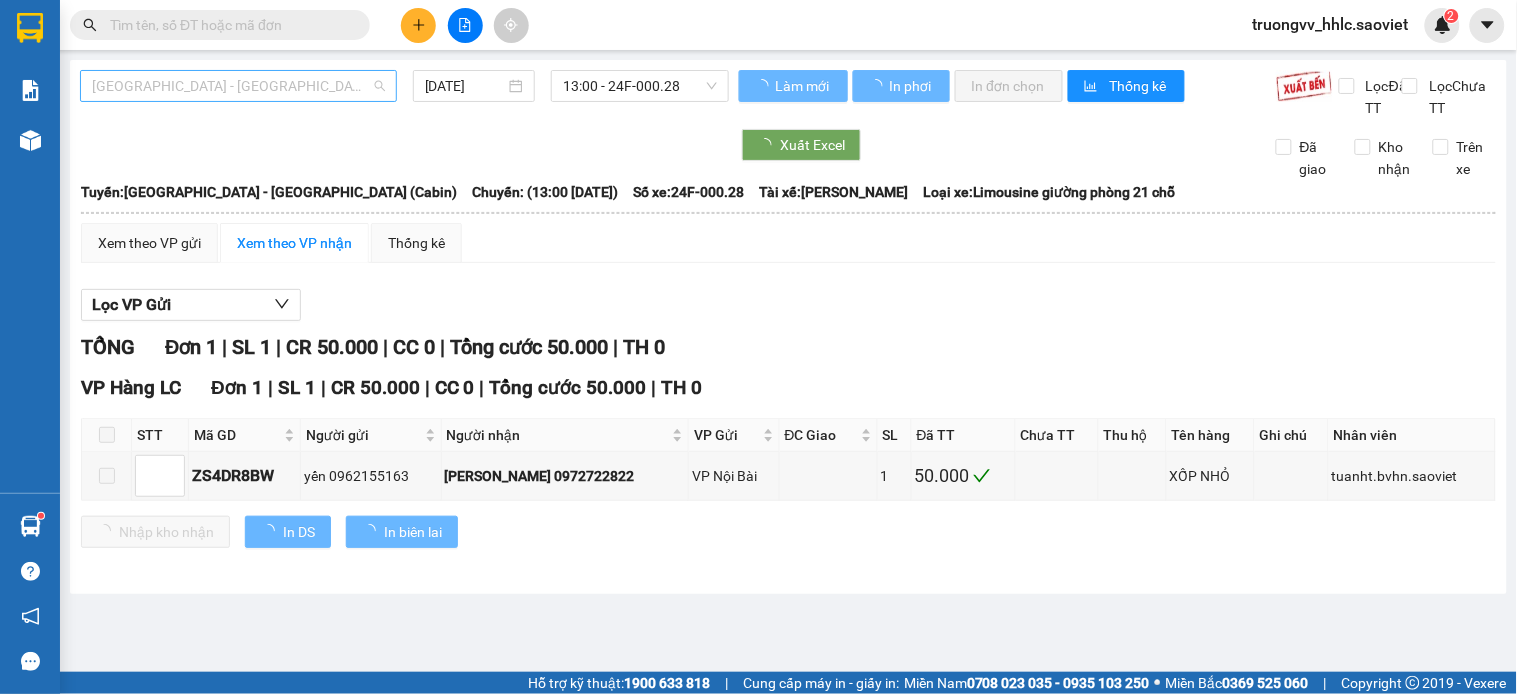 click on "[GEOGRAPHIC_DATA] - [GEOGRAPHIC_DATA] (Cabin)" at bounding box center [238, 86] 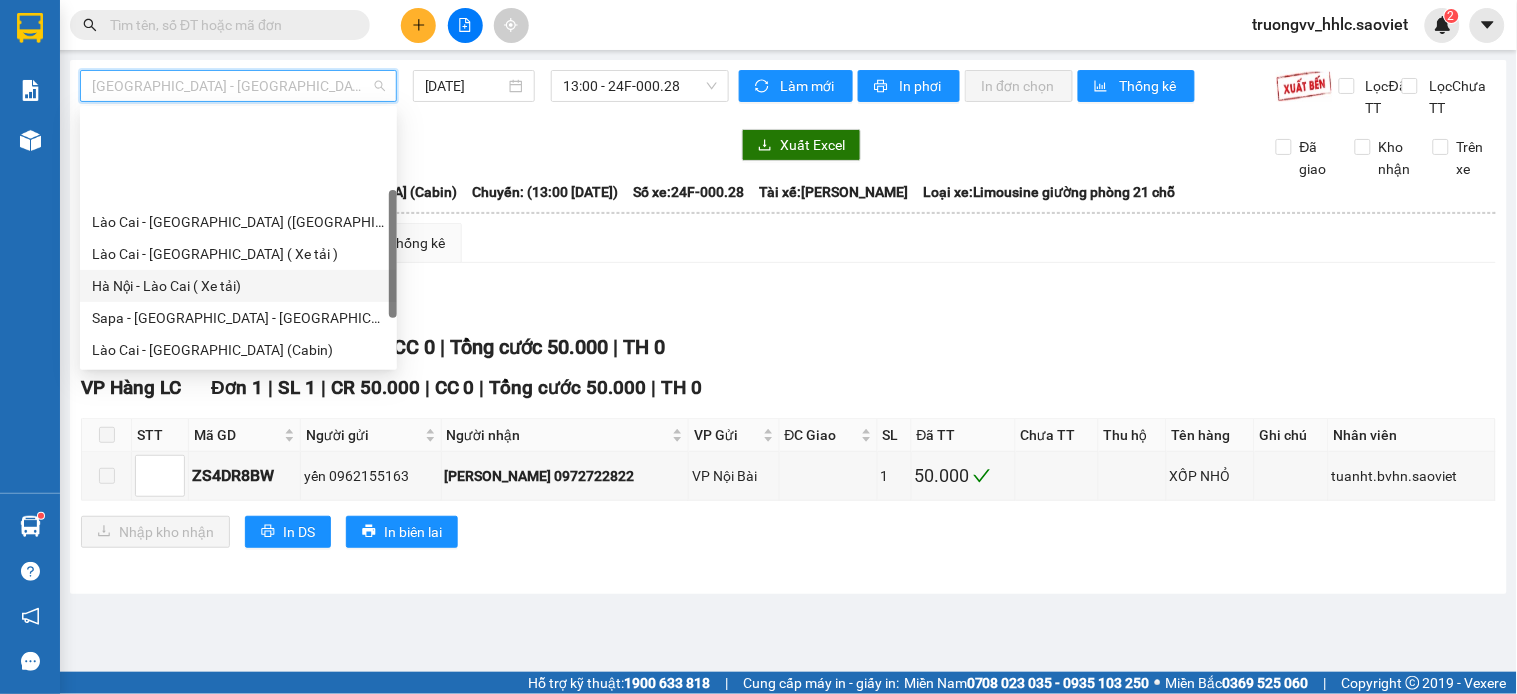 scroll, scrollTop: 100, scrollLeft: 0, axis: vertical 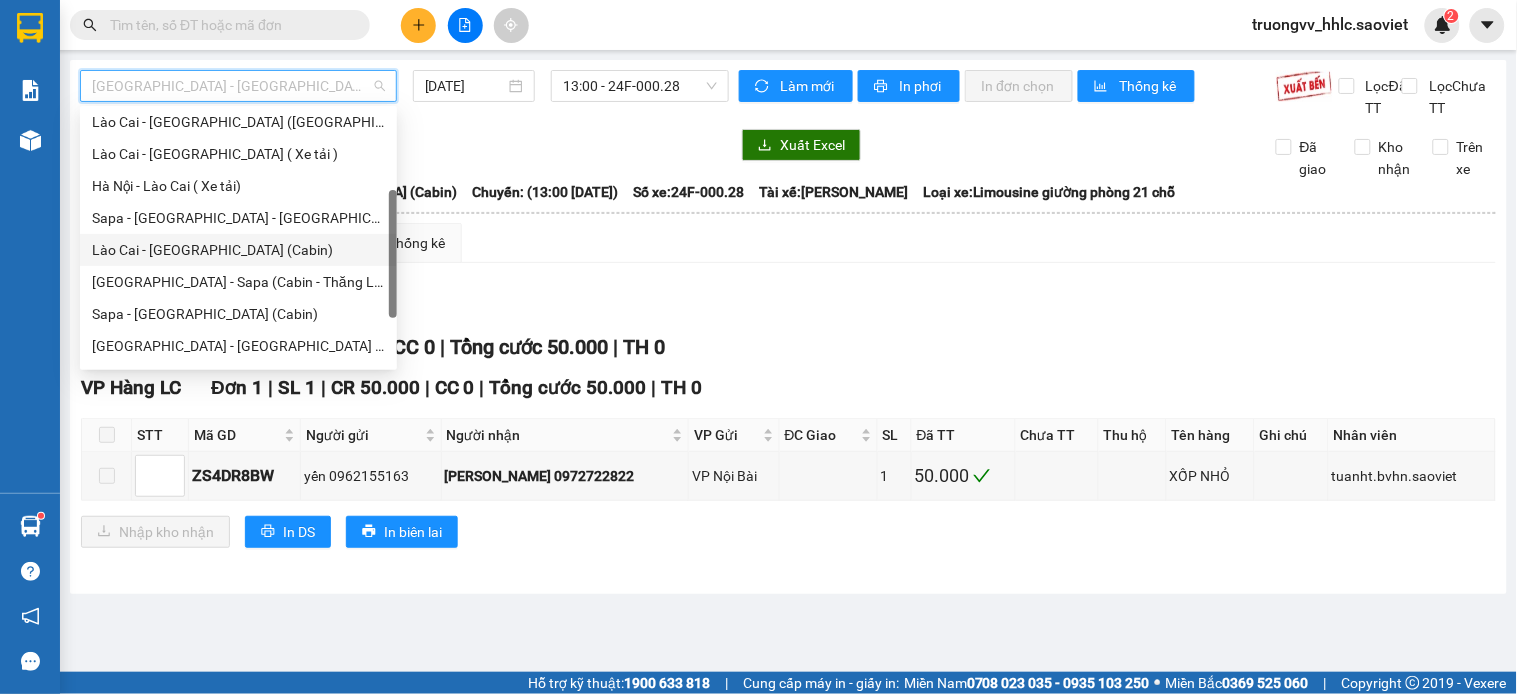 click on "Lào Cai - [GEOGRAPHIC_DATA] (Cabin)" at bounding box center (238, 250) 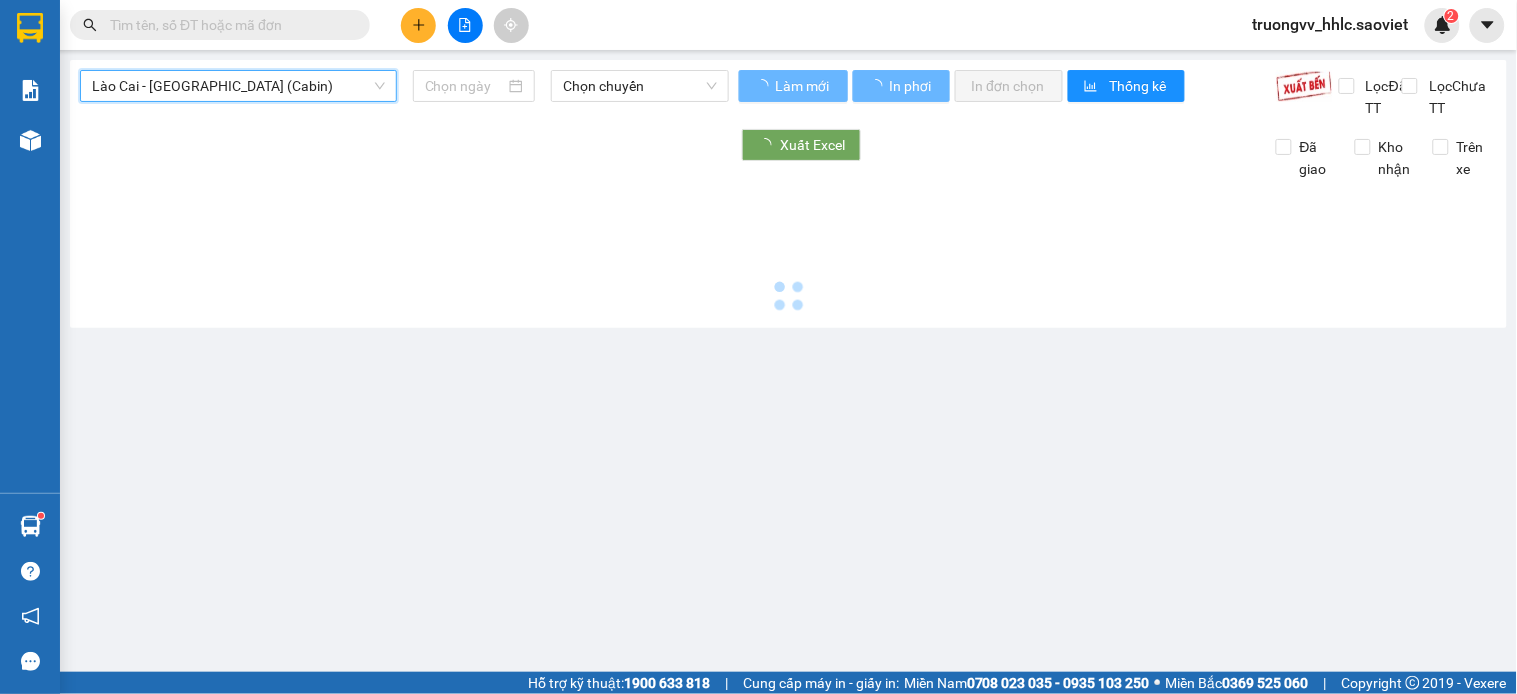 type on "[DATE]" 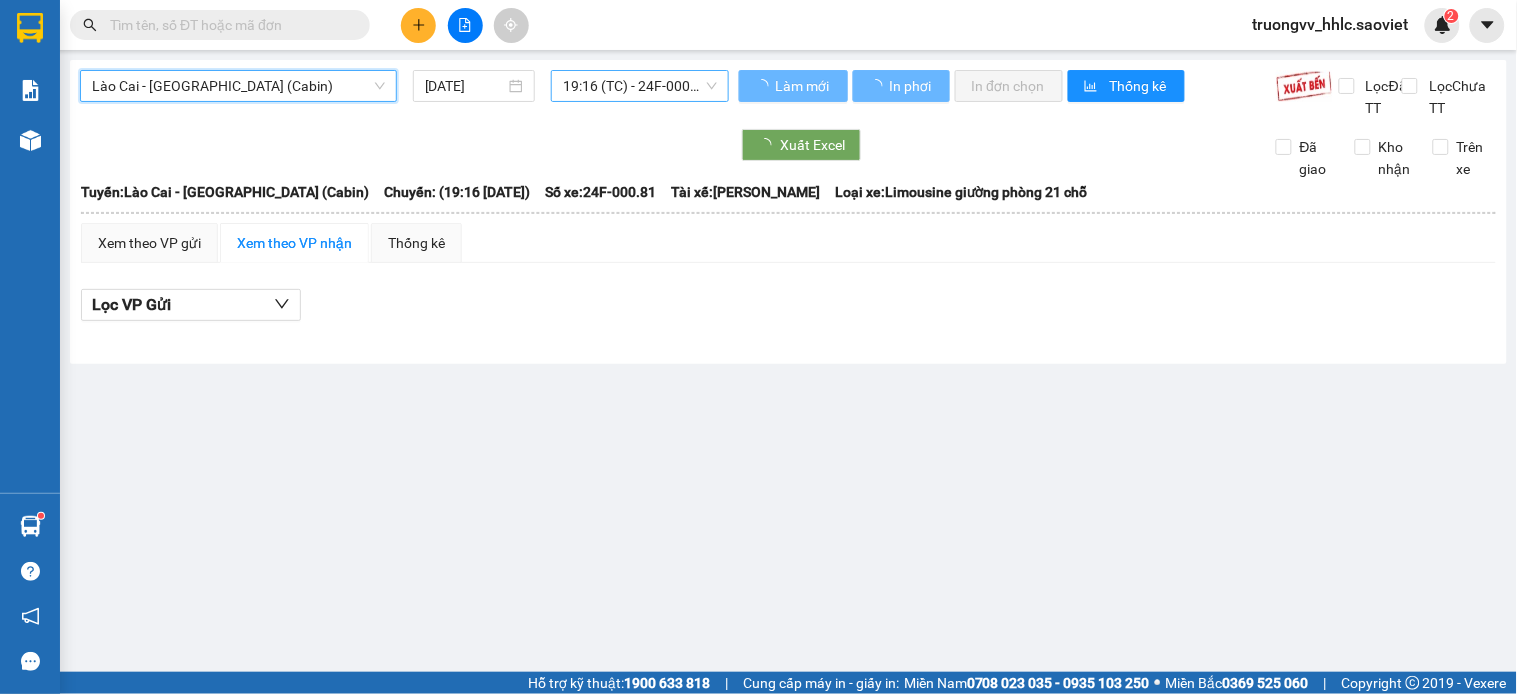 click on "19:16   (TC)   - 24F-000.81" at bounding box center [640, 86] 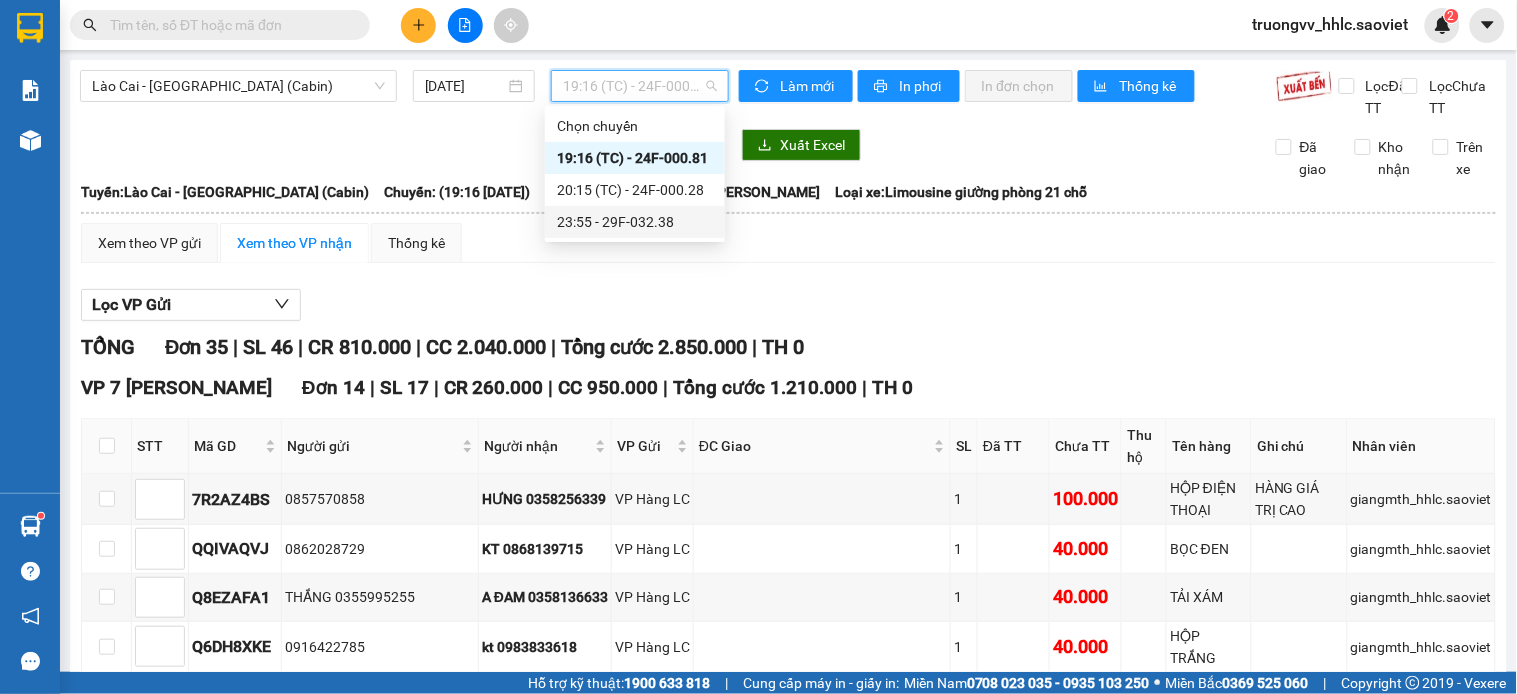 click on "23:55     - 29F-032.38" at bounding box center [635, 222] 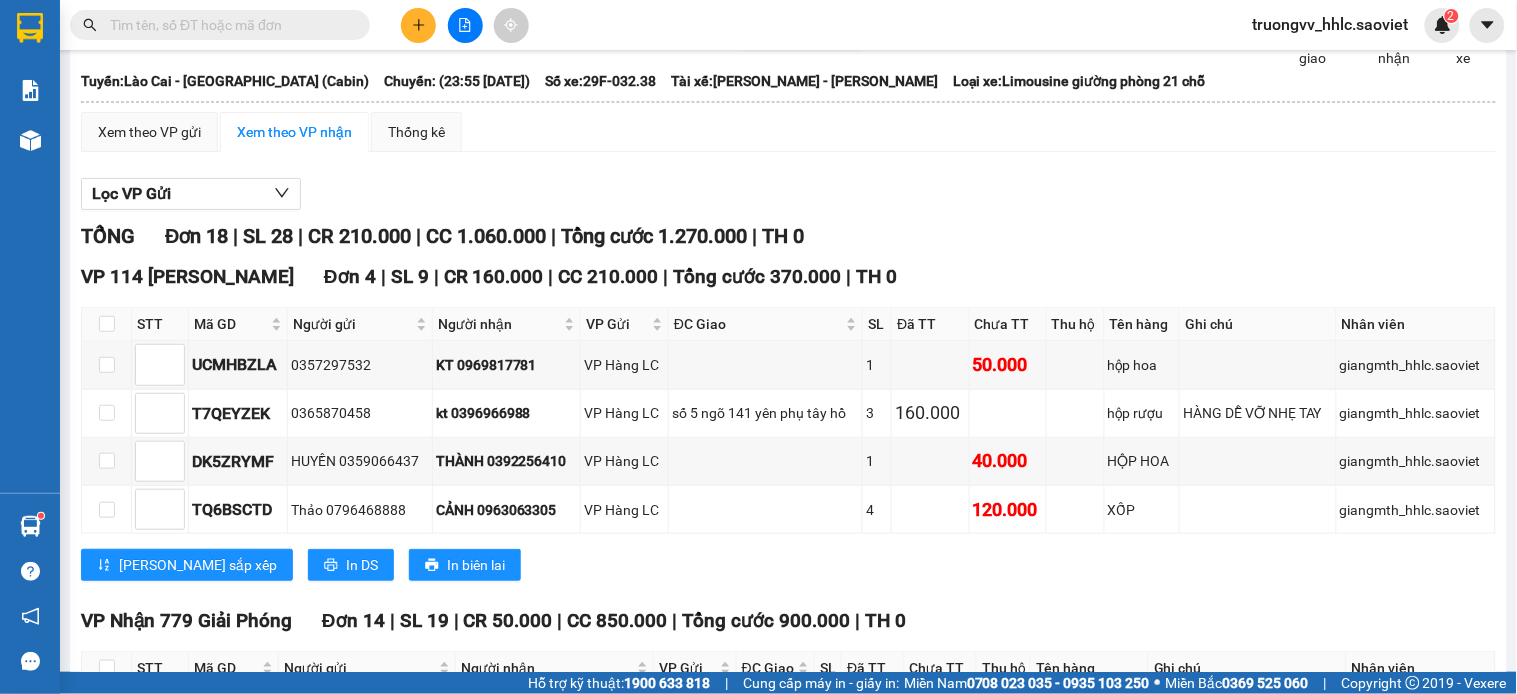 scroll, scrollTop: 0, scrollLeft: 0, axis: both 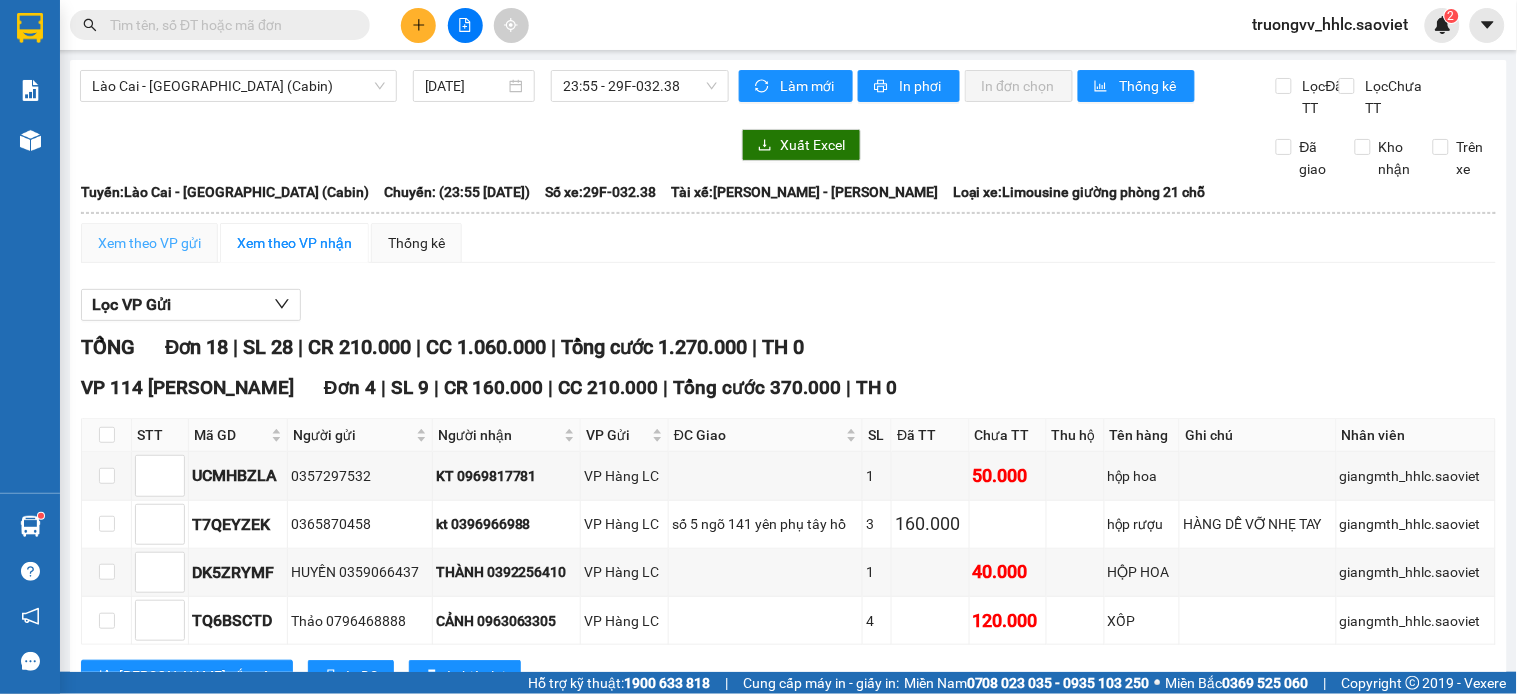 click on "Xem theo VP gửi" at bounding box center (149, 243) 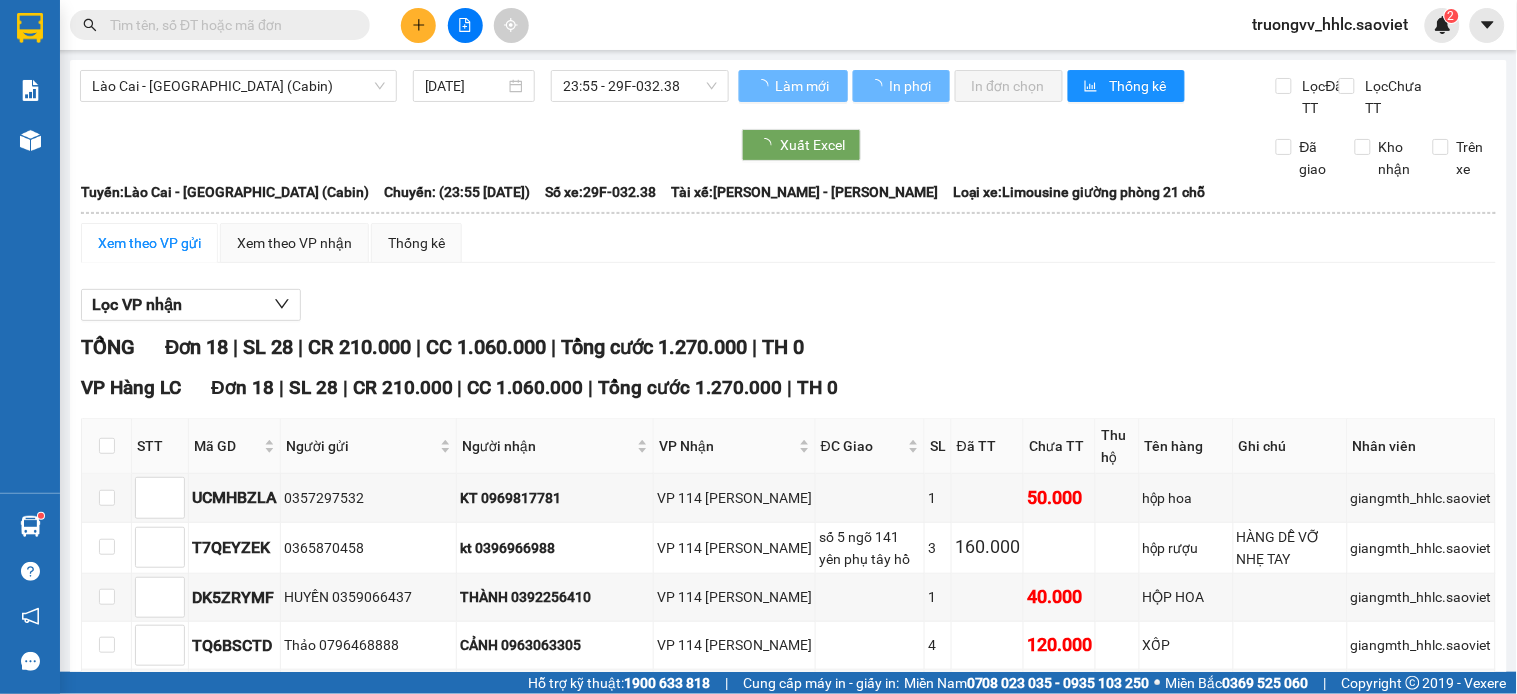 click on "Xem theo VP gửi" at bounding box center (149, 243) 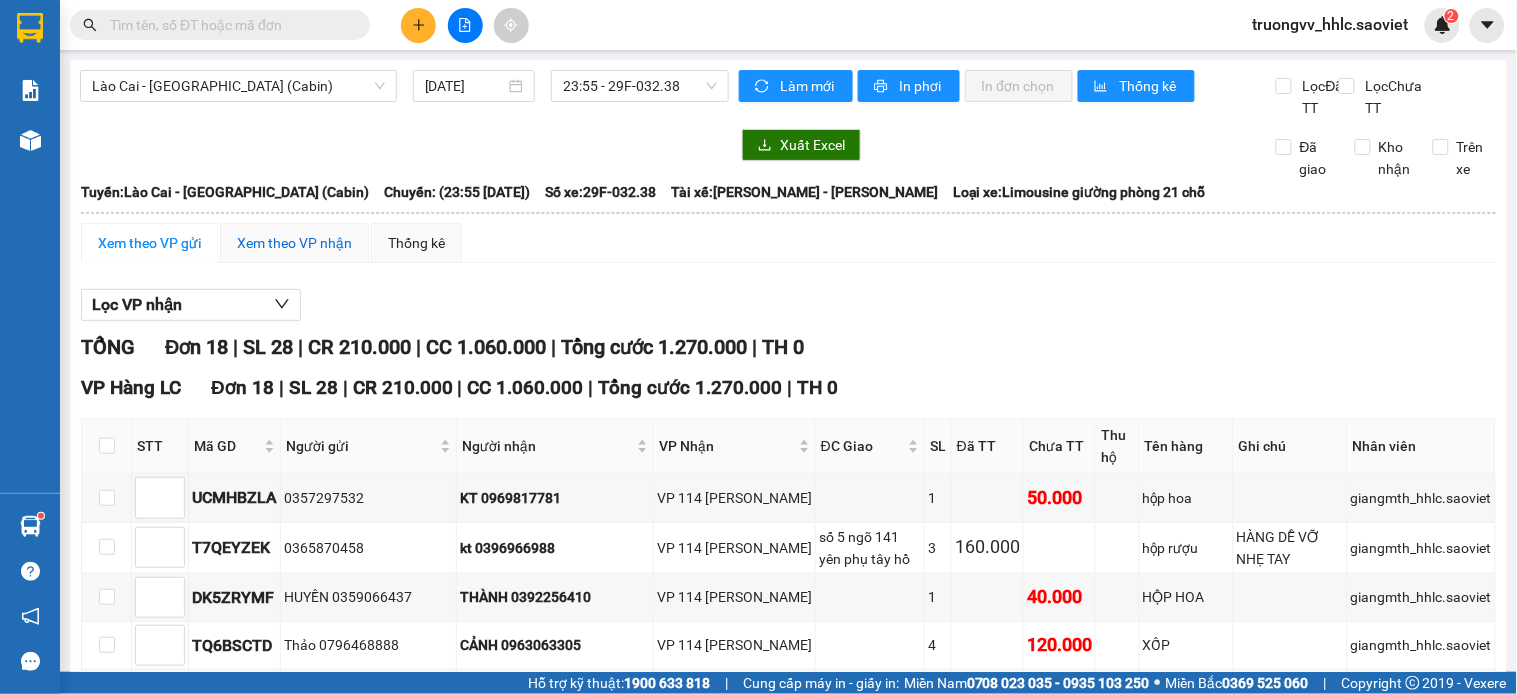click on "Xem theo VP nhận" at bounding box center (294, 243) 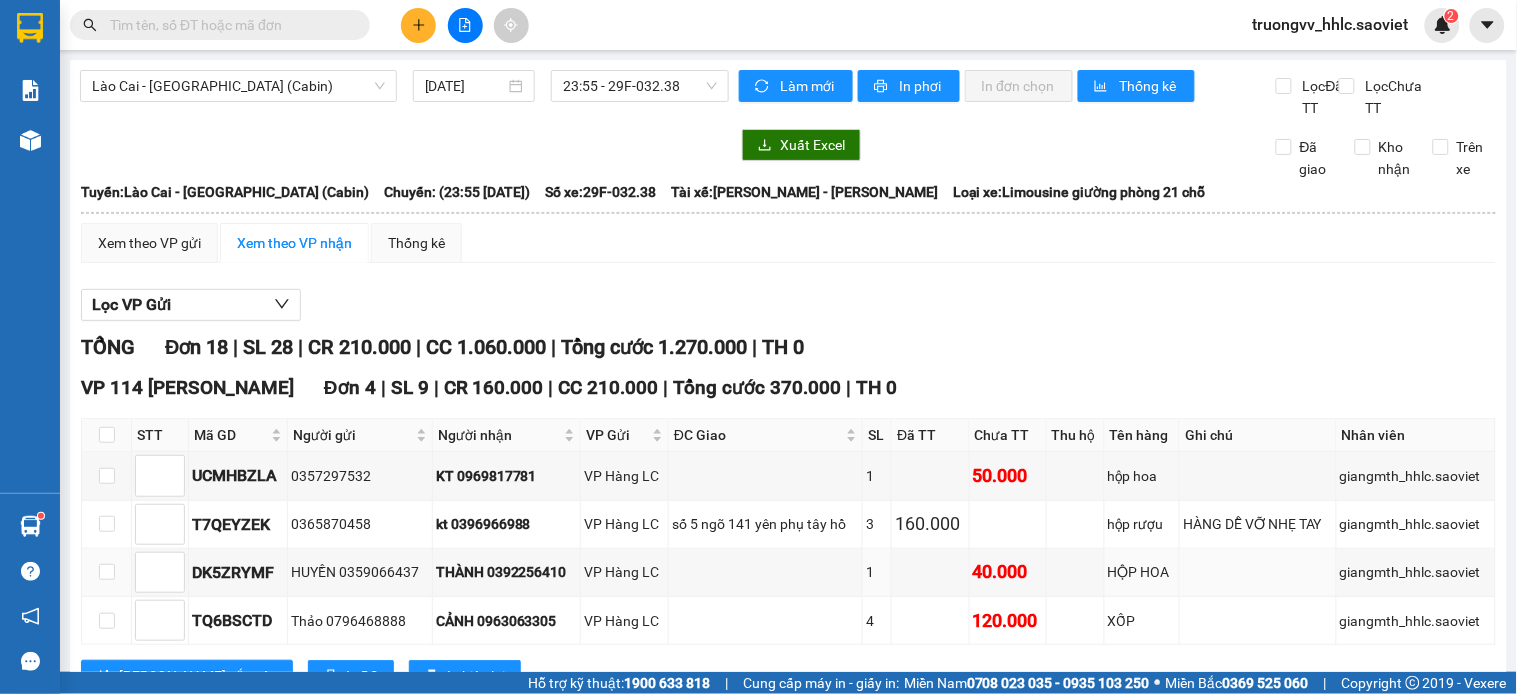 scroll, scrollTop: 222, scrollLeft: 0, axis: vertical 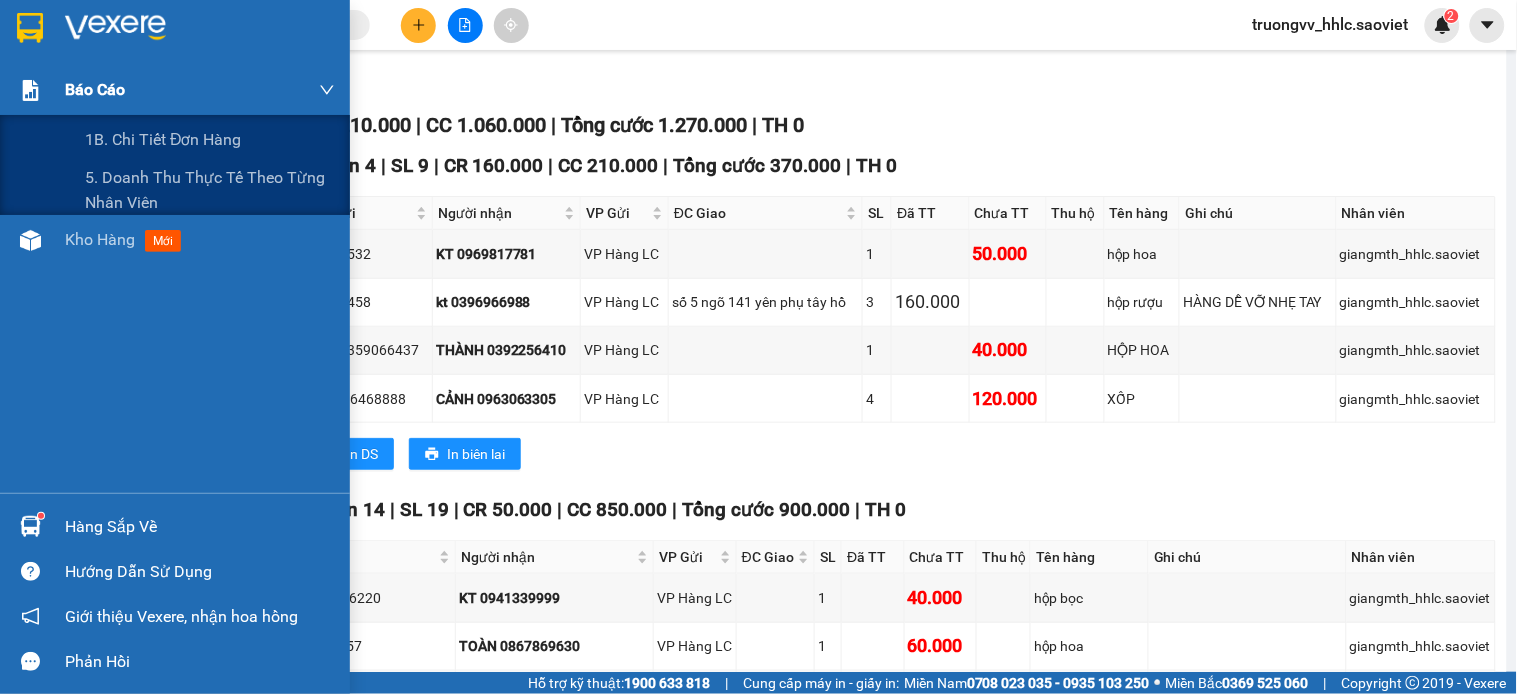 click on "Báo cáo" at bounding box center [200, 90] 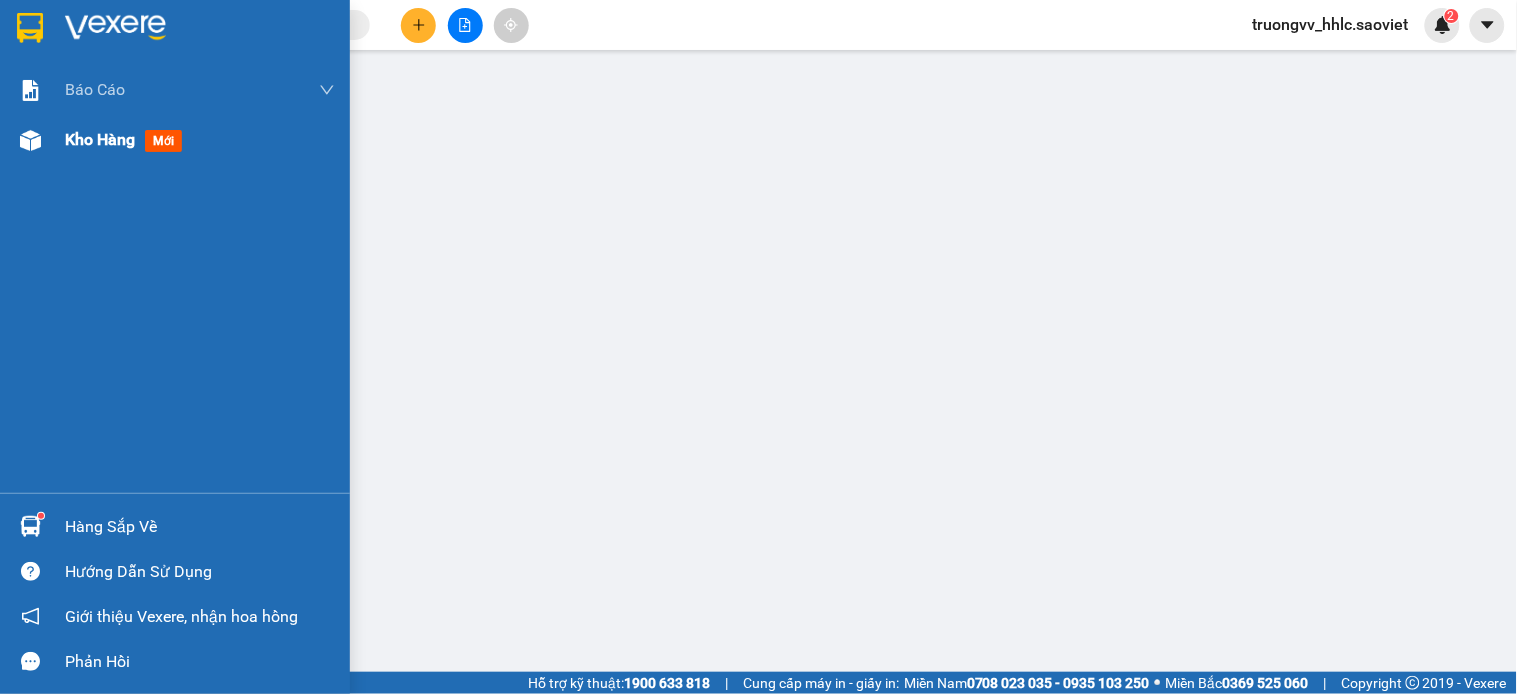 click on "Kho hàng" at bounding box center [100, 139] 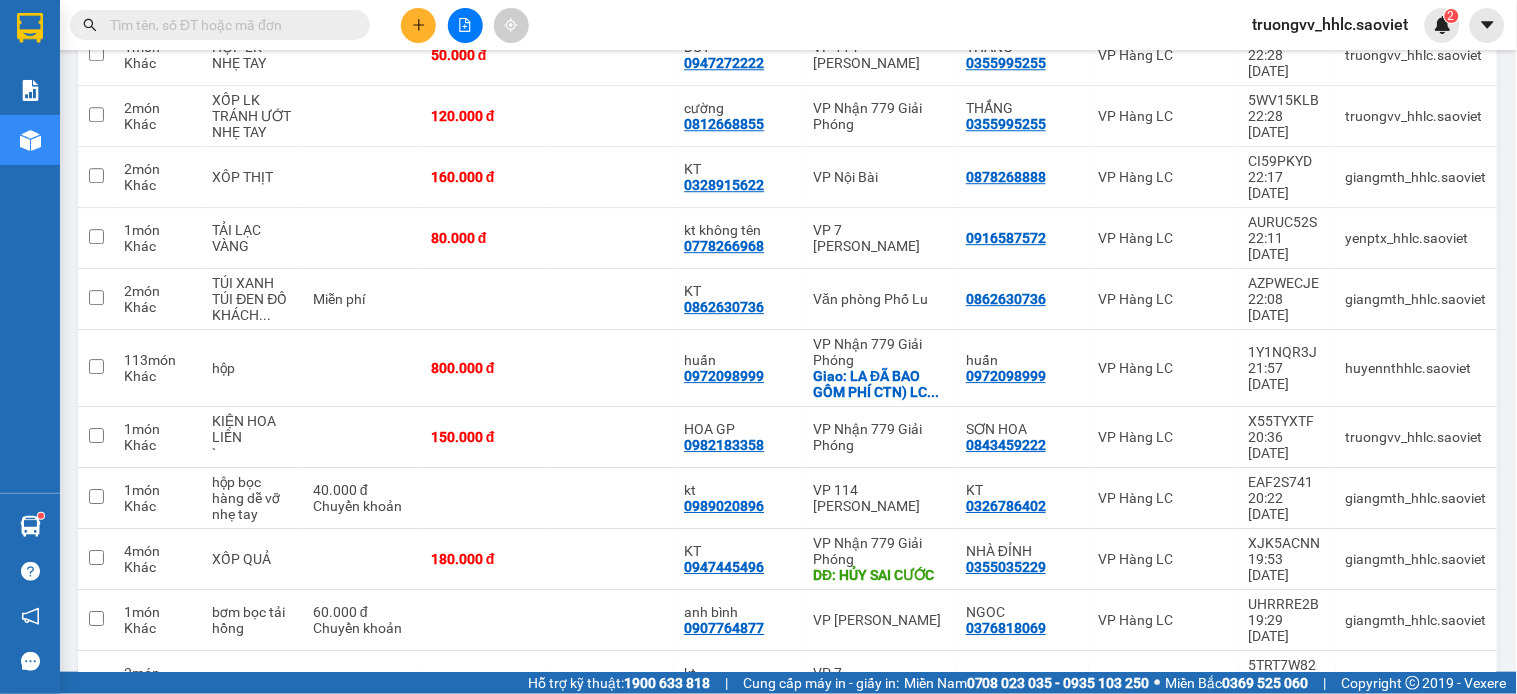 scroll, scrollTop: 1016, scrollLeft: 0, axis: vertical 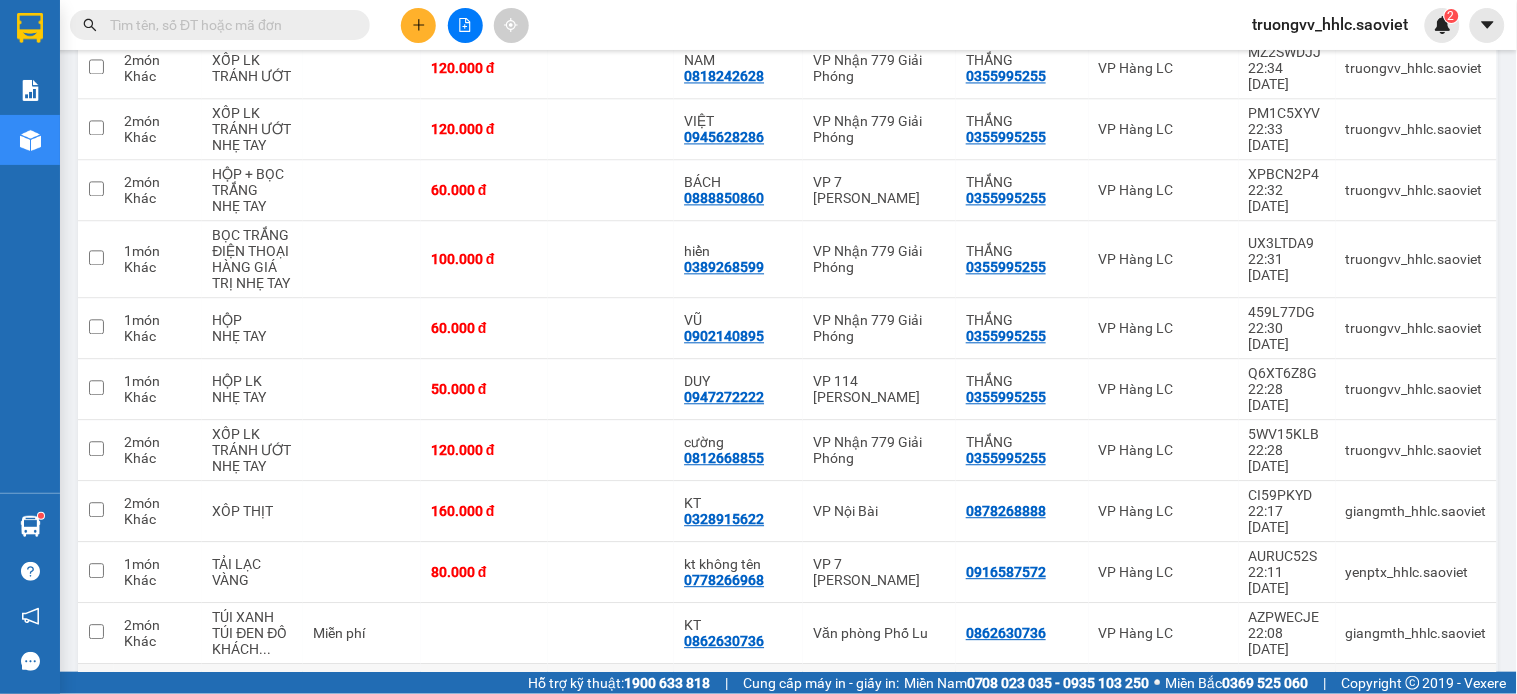 click at bounding box center [611, 702] 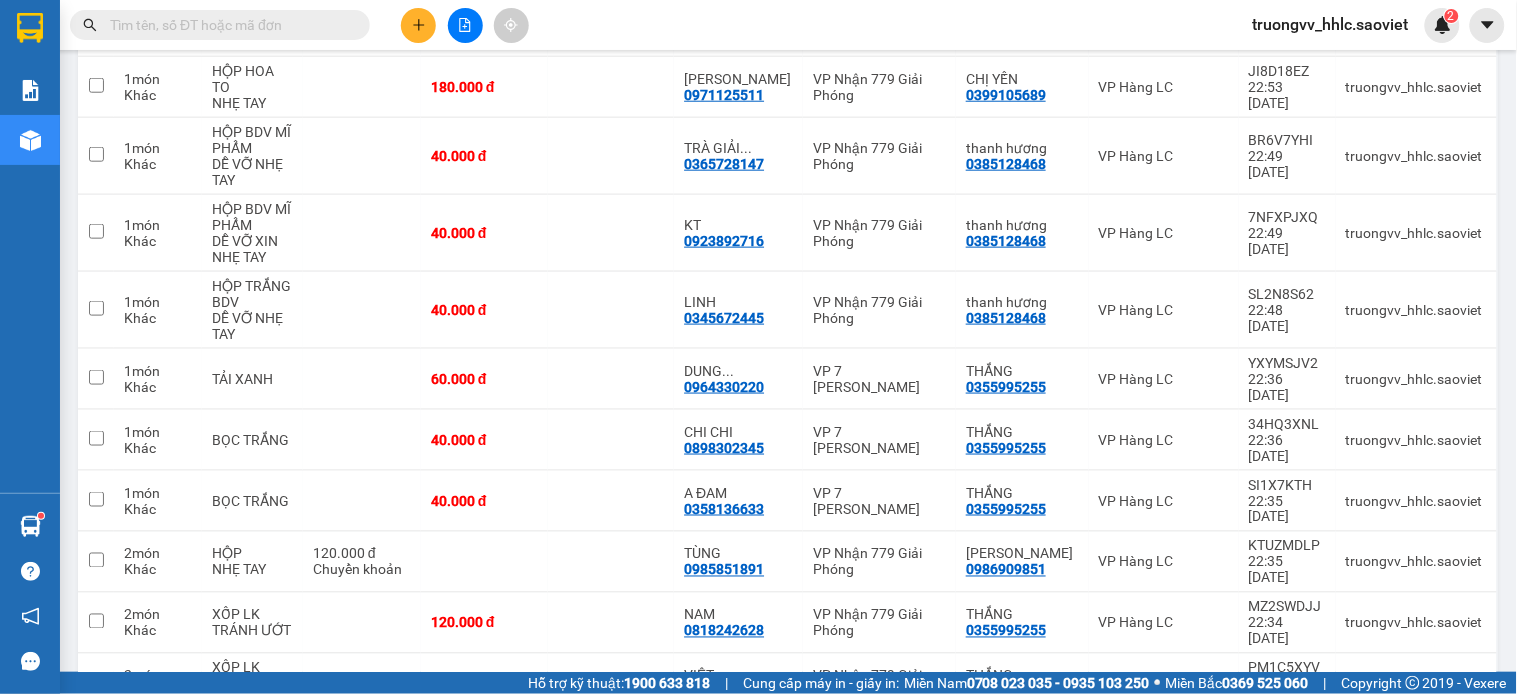 scroll, scrollTop: 0, scrollLeft: 0, axis: both 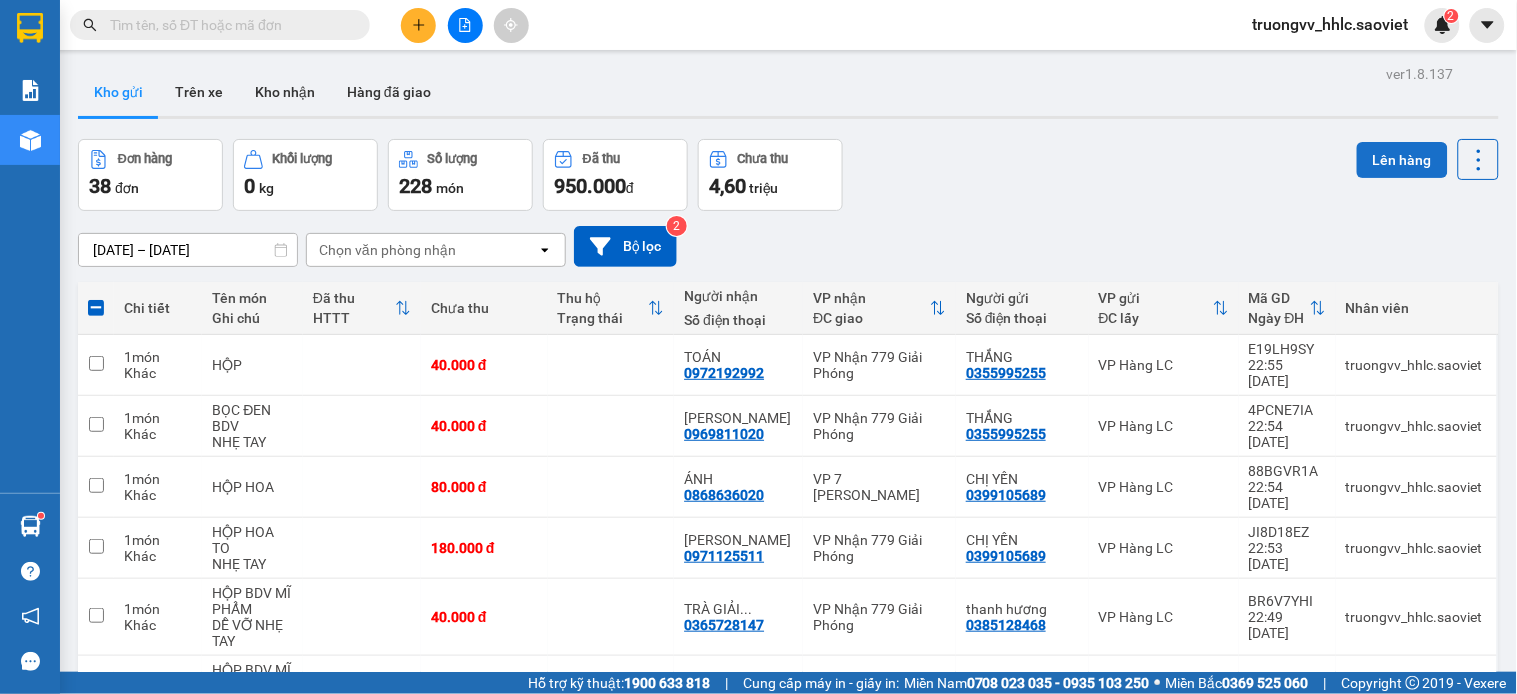 click on "Lên hàng" at bounding box center [1402, 160] 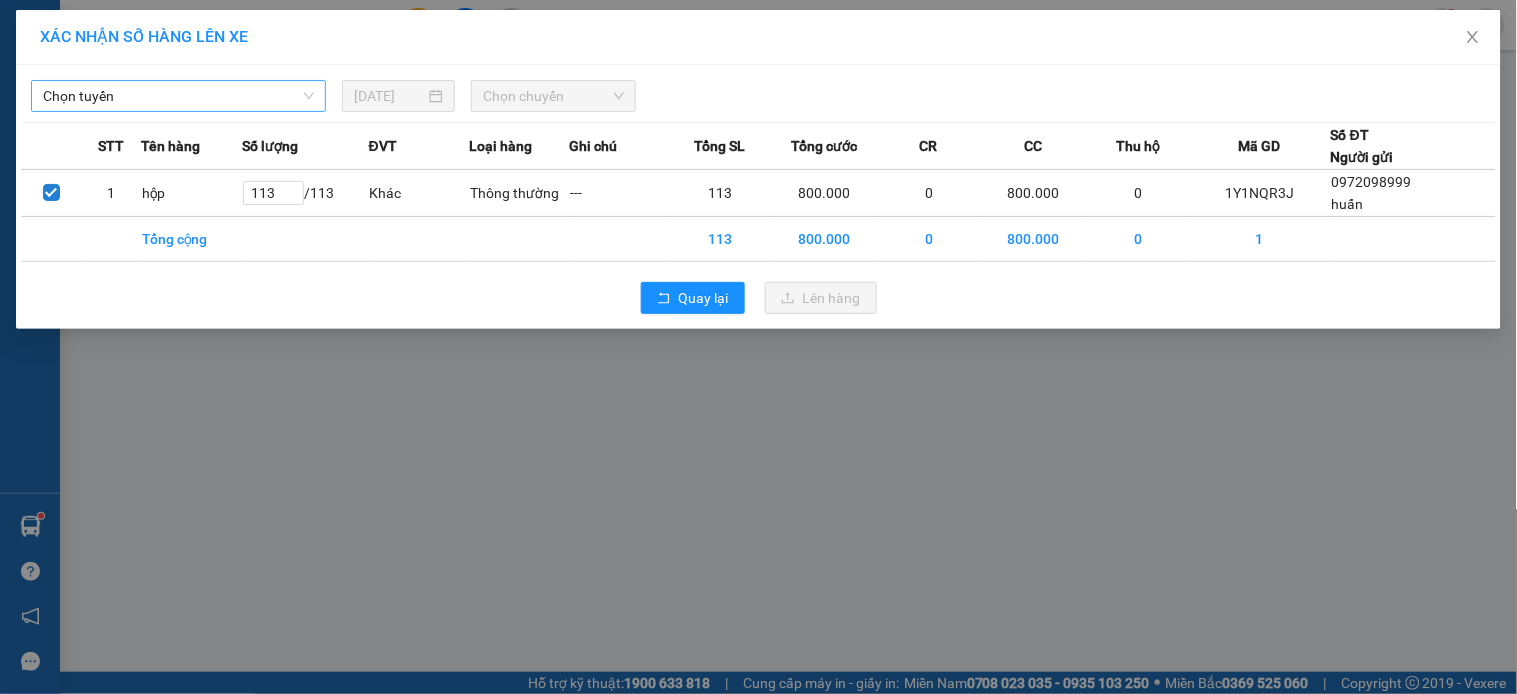 click on "Chọn tuyến" at bounding box center [178, 96] 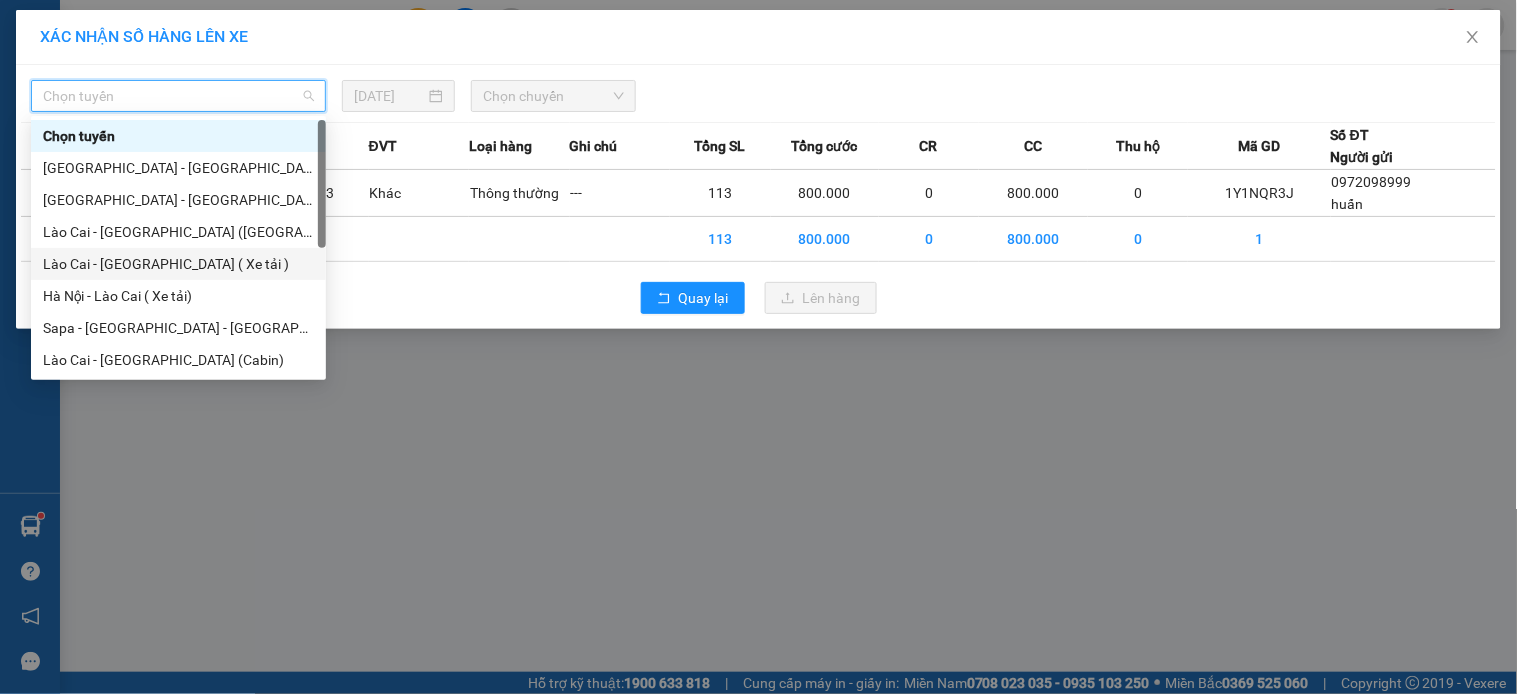 drag, startPoint x: 184, startPoint y: 257, endPoint x: 591, endPoint y: 84, distance: 442.242 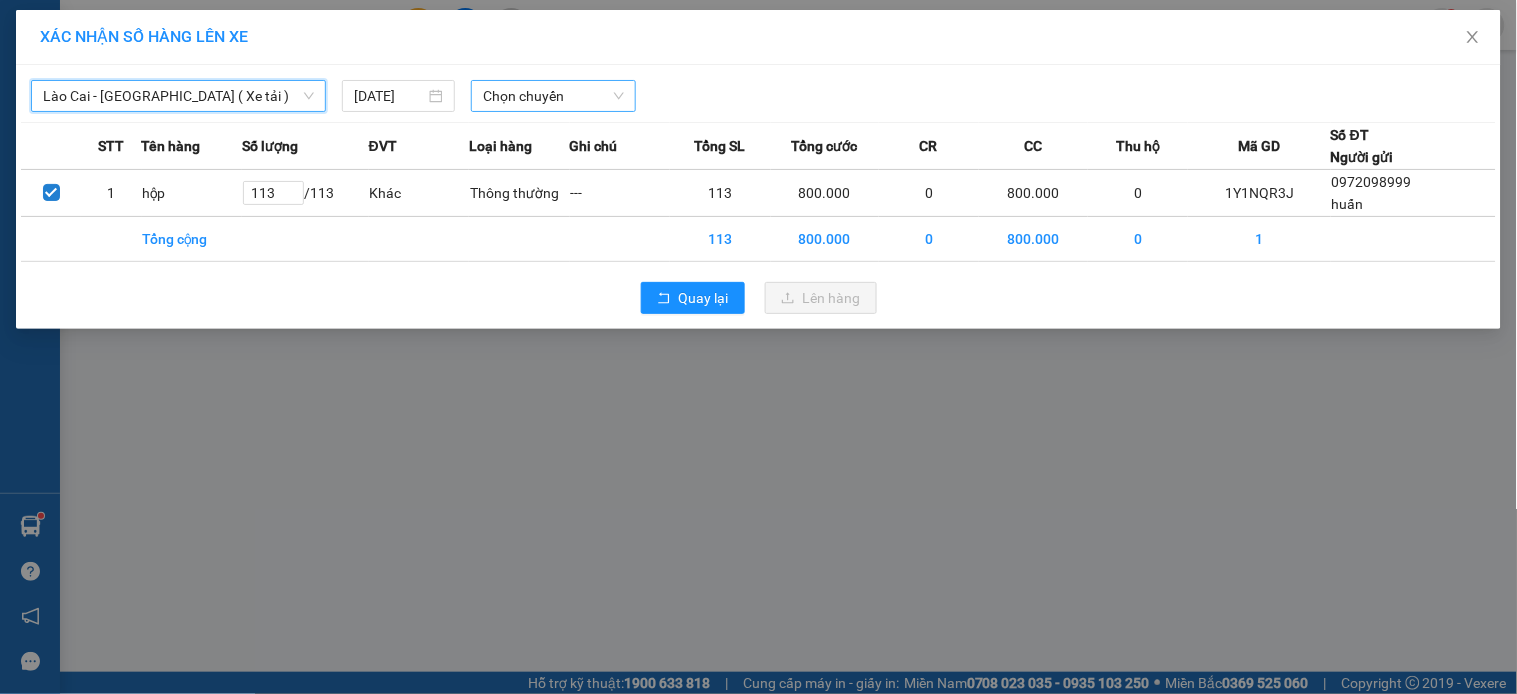 click on "Chọn chuyến" at bounding box center [553, 96] 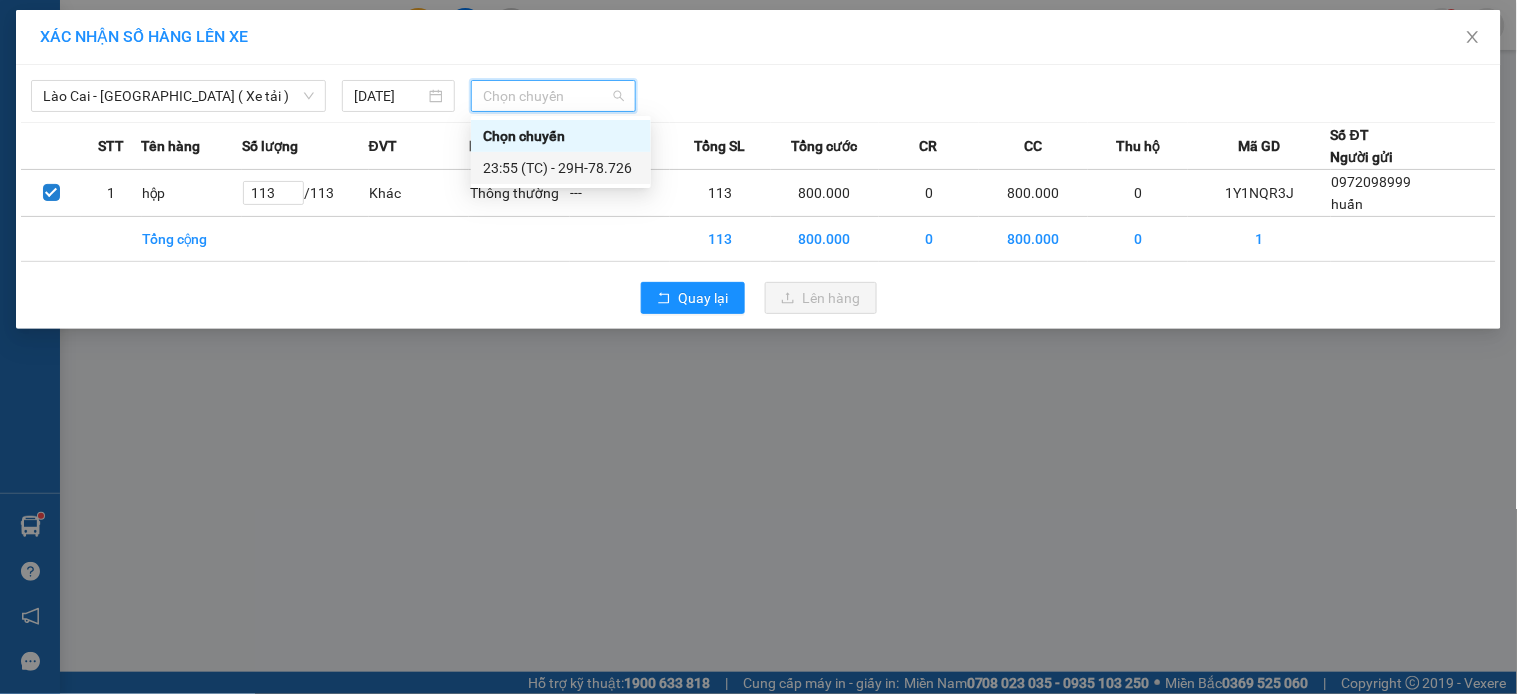 click on "23:55   (TC)   - 29H-78.726" at bounding box center [561, 168] 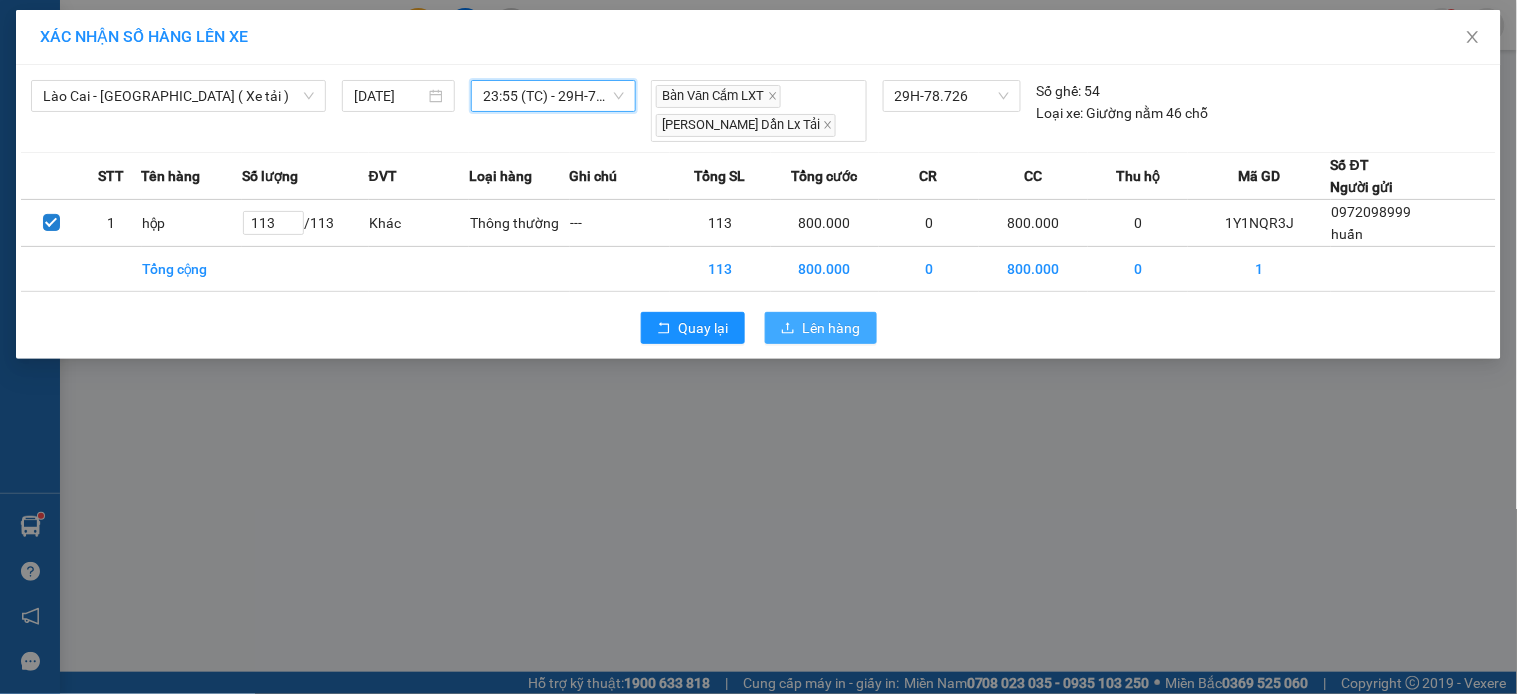 click on "Lên hàng" at bounding box center (832, 328) 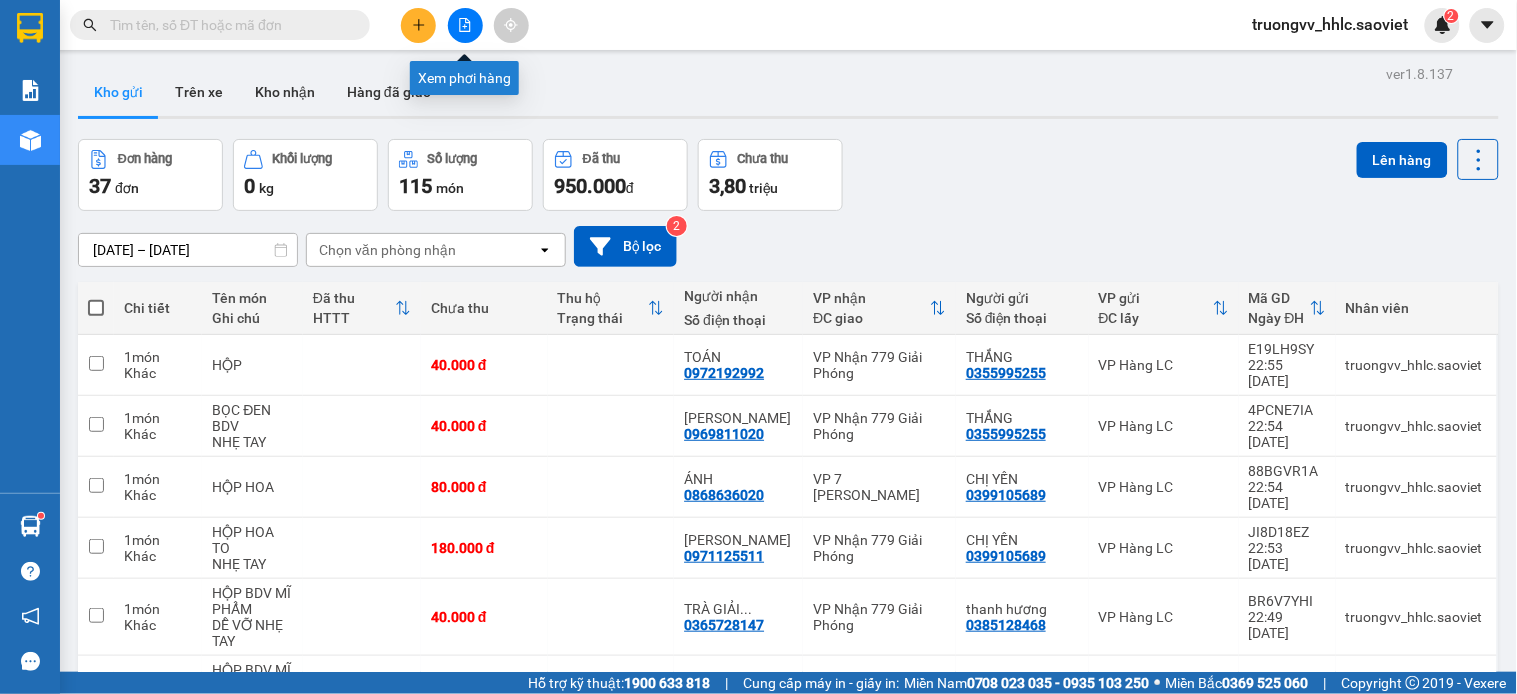 click at bounding box center (465, 25) 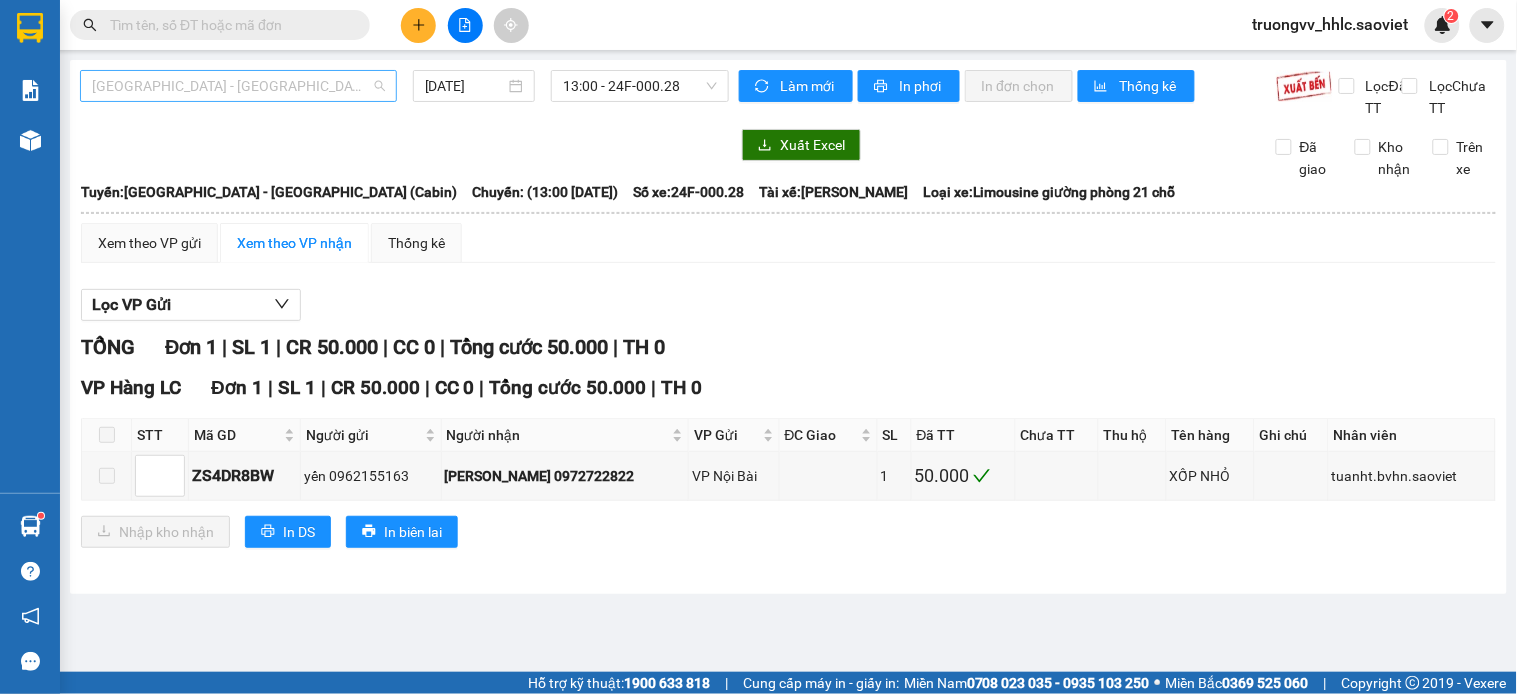 click on "[GEOGRAPHIC_DATA] - [GEOGRAPHIC_DATA] (Cabin)" at bounding box center [238, 86] 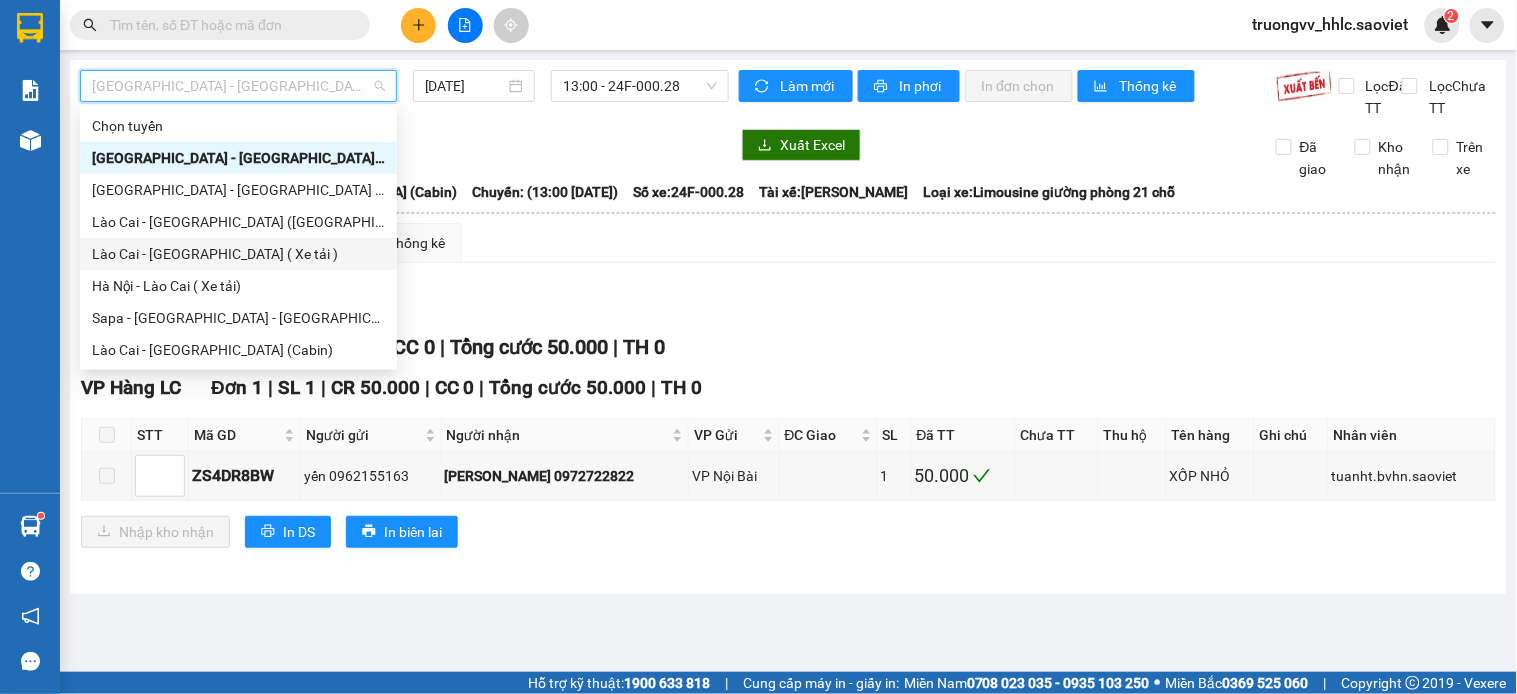 drag, startPoint x: 192, startPoint y: 252, endPoint x: 207, endPoint y: 241, distance: 18.601076 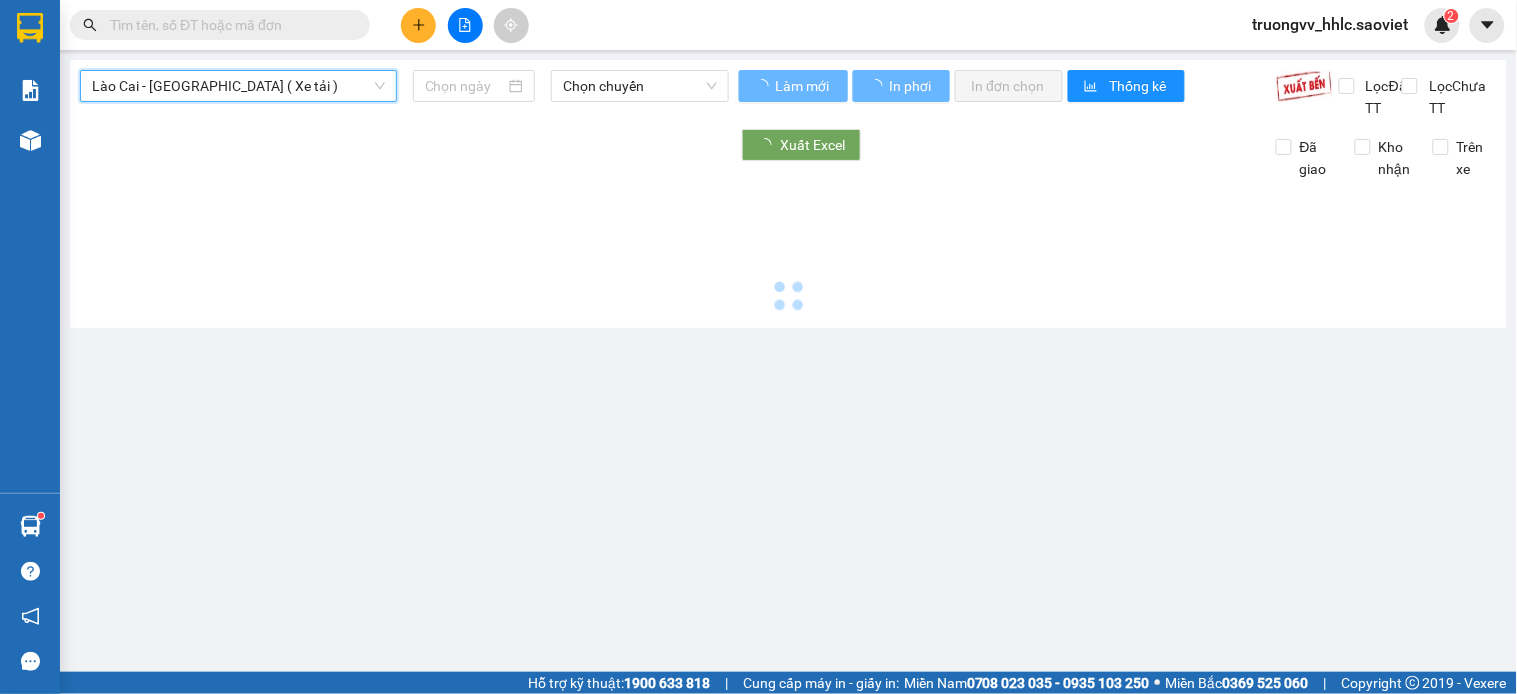 type on "[DATE]" 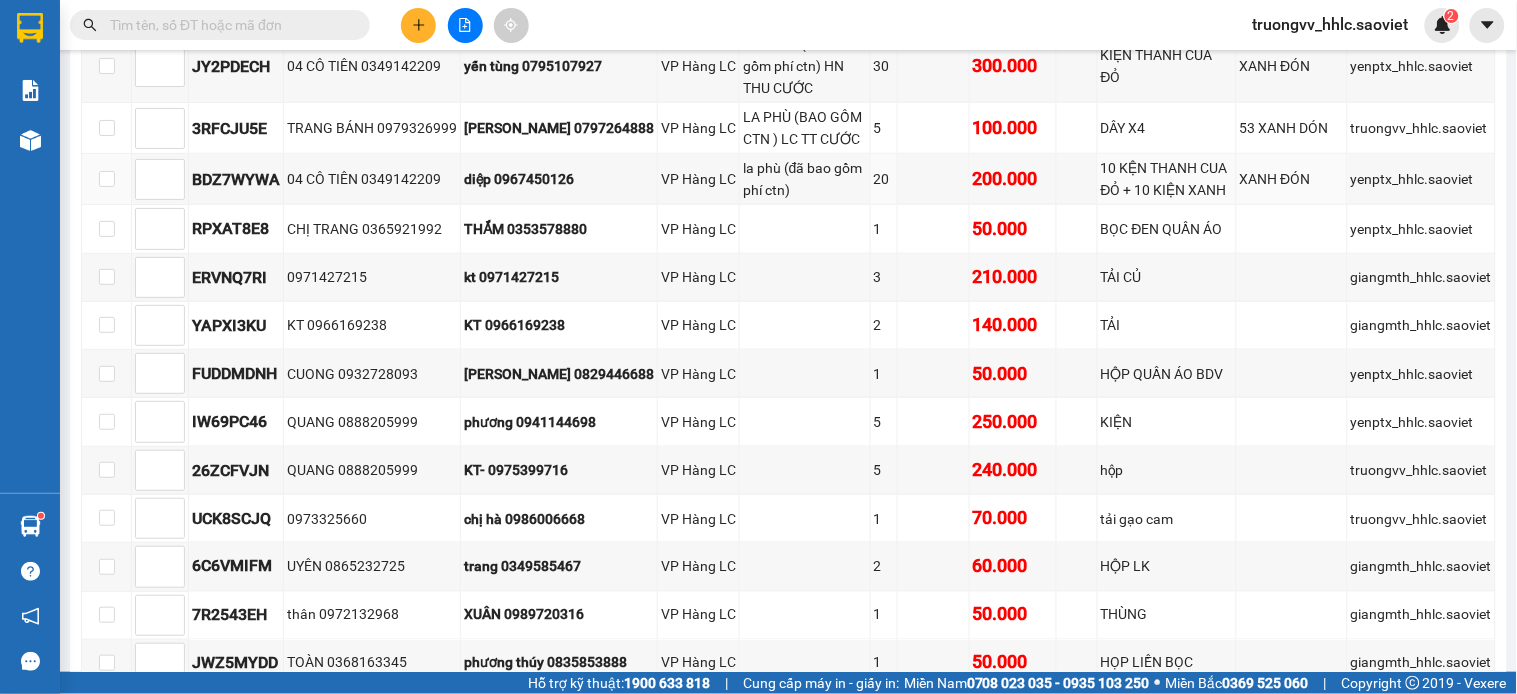 scroll, scrollTop: 0, scrollLeft: 0, axis: both 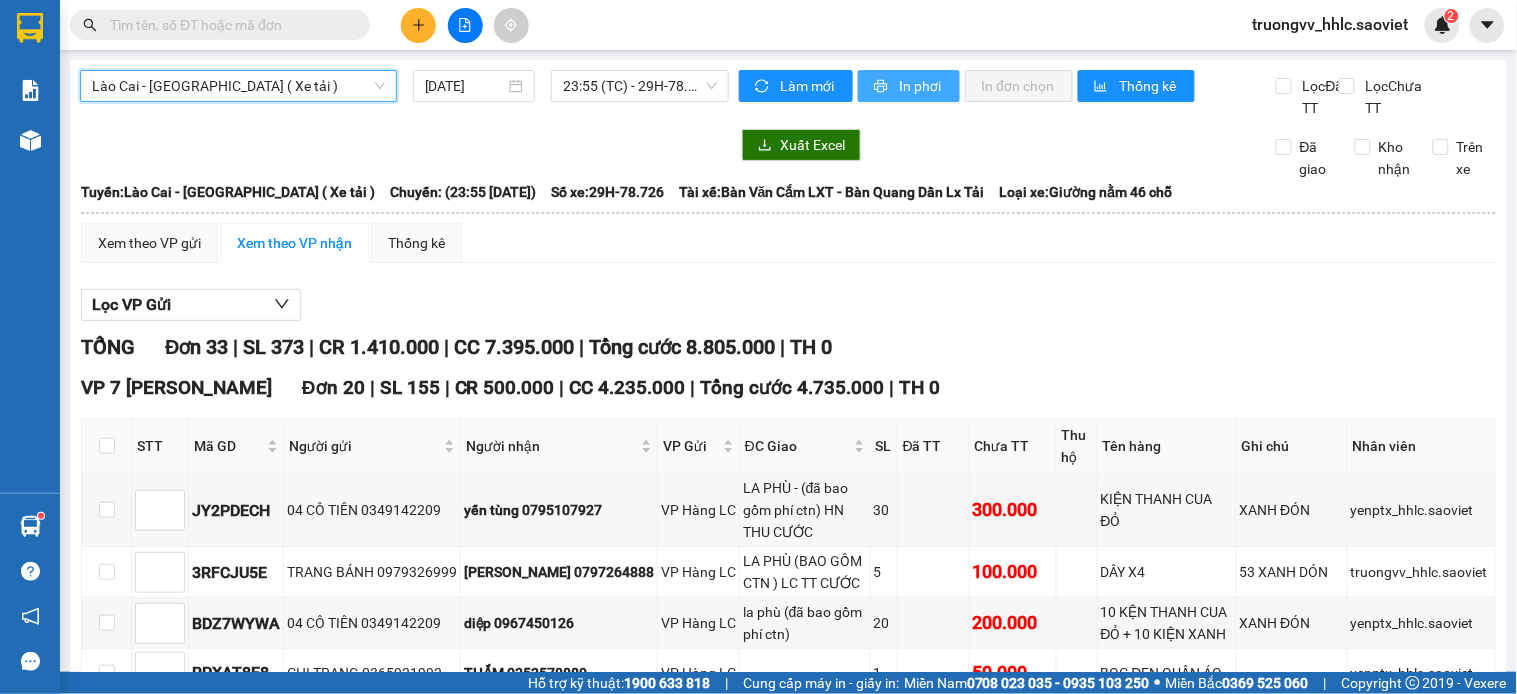 click on "In phơi" at bounding box center [921, 86] 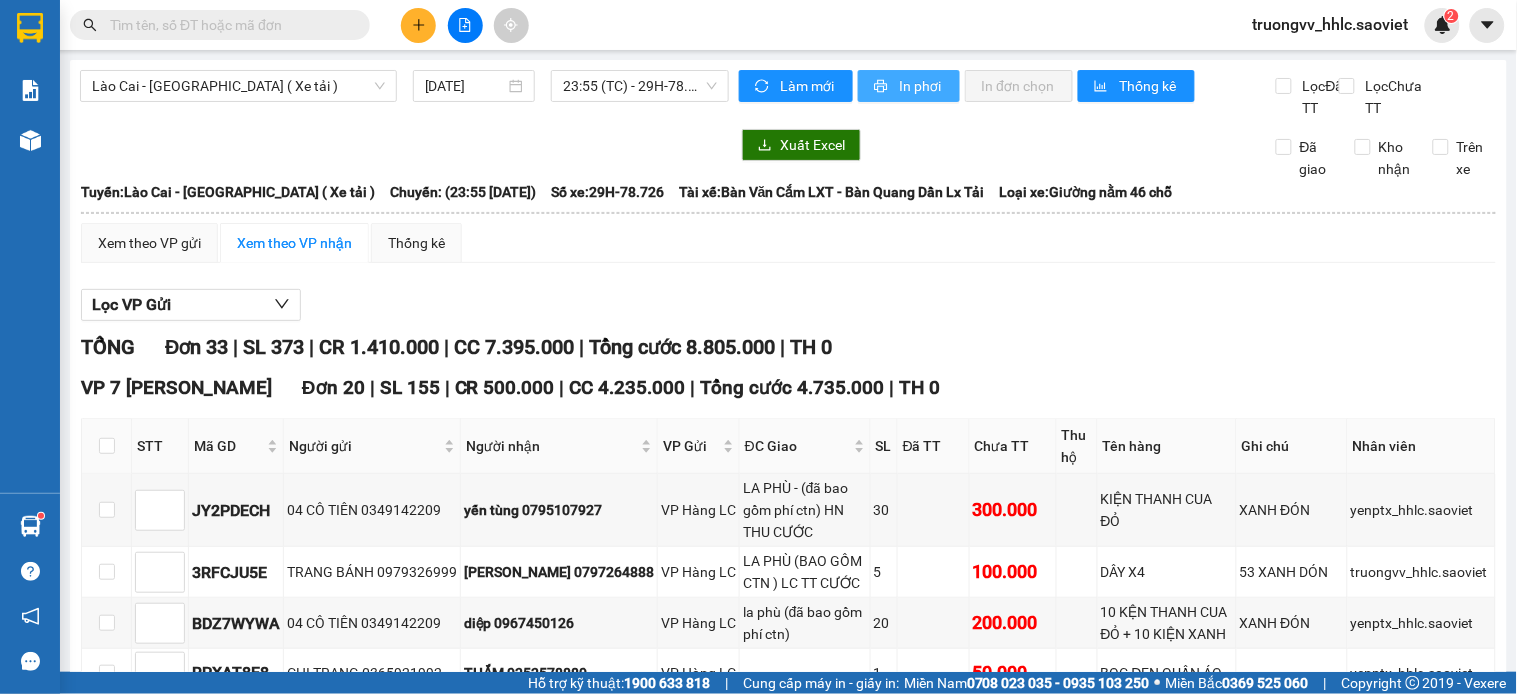 scroll, scrollTop: 0, scrollLeft: 0, axis: both 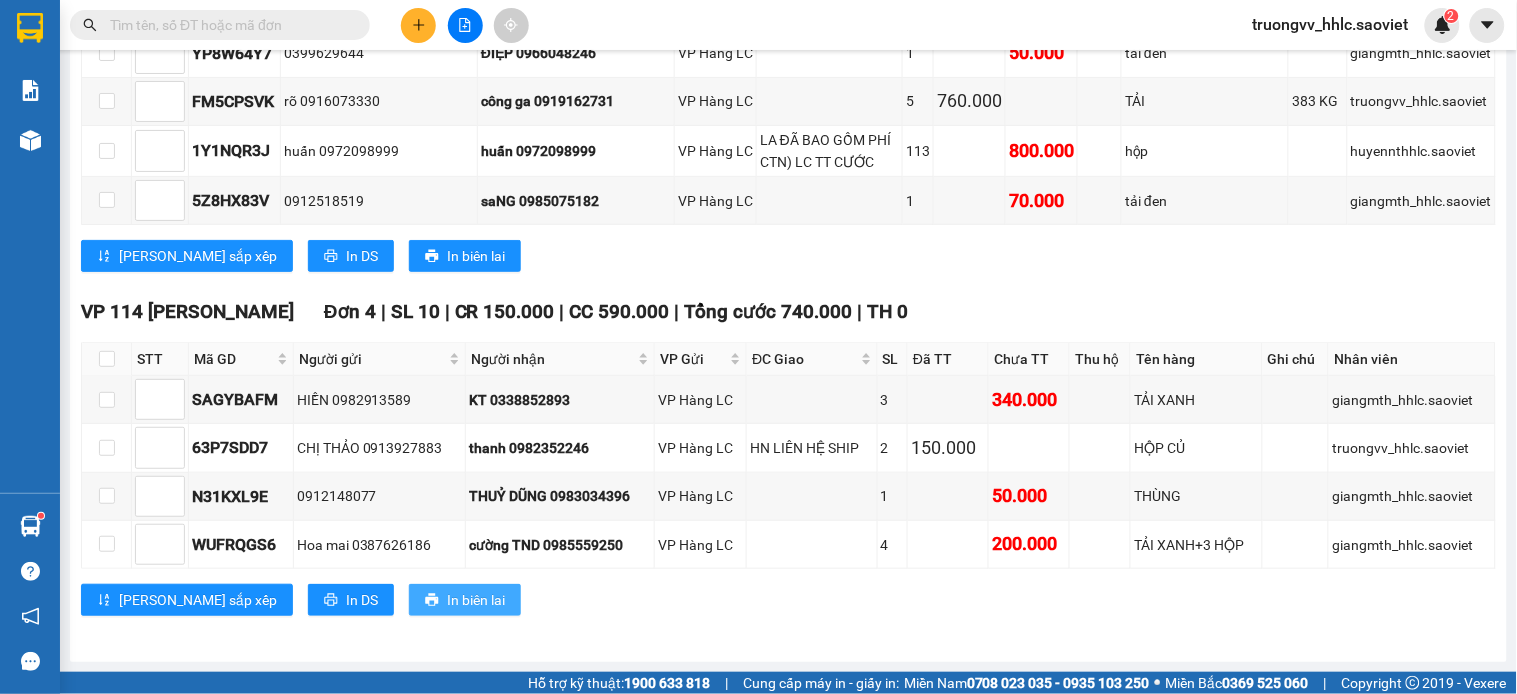 drag, startPoint x: 385, startPoint y: 601, endPoint x: 395, endPoint y: 597, distance: 10.770329 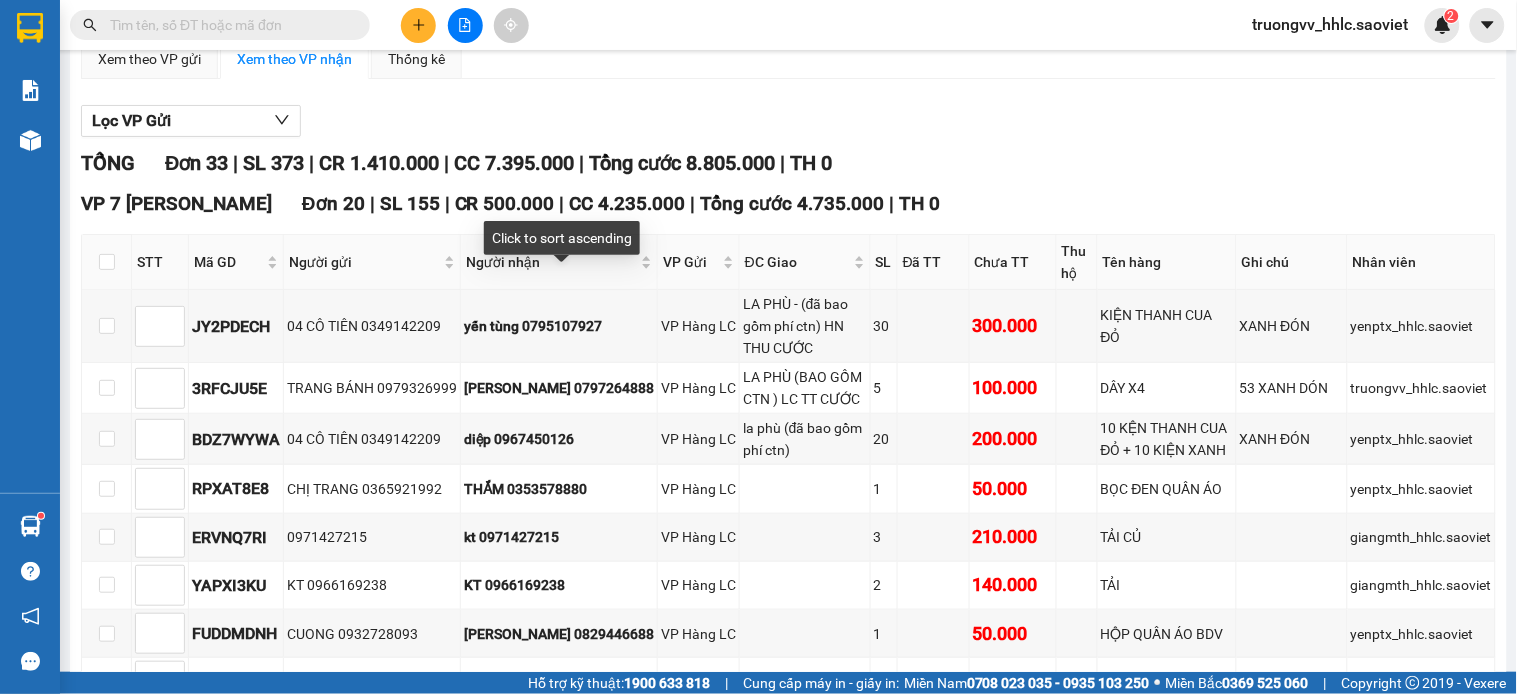 scroll, scrollTop: 0, scrollLeft: 0, axis: both 